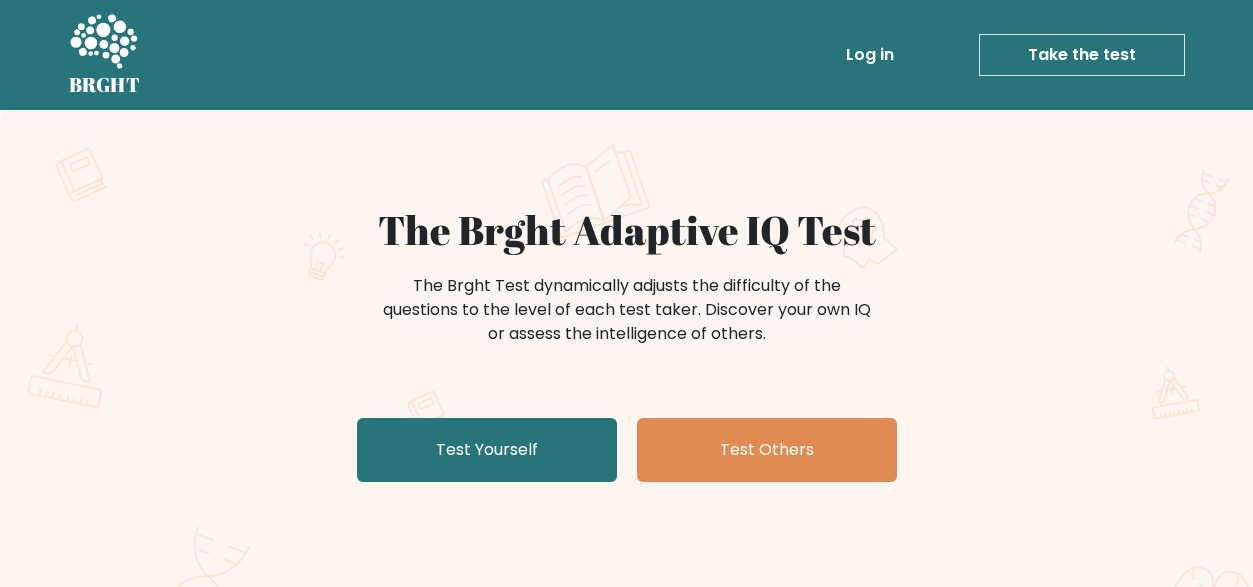 scroll, scrollTop: 0, scrollLeft: 0, axis: both 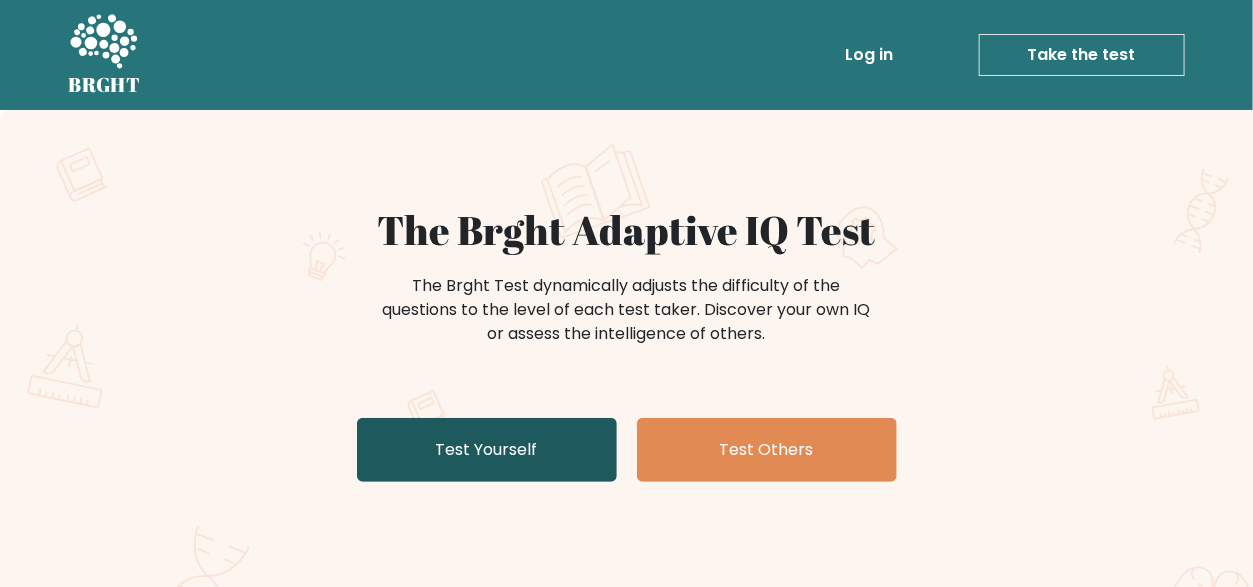 click on "Test Yourself" at bounding box center [487, 450] 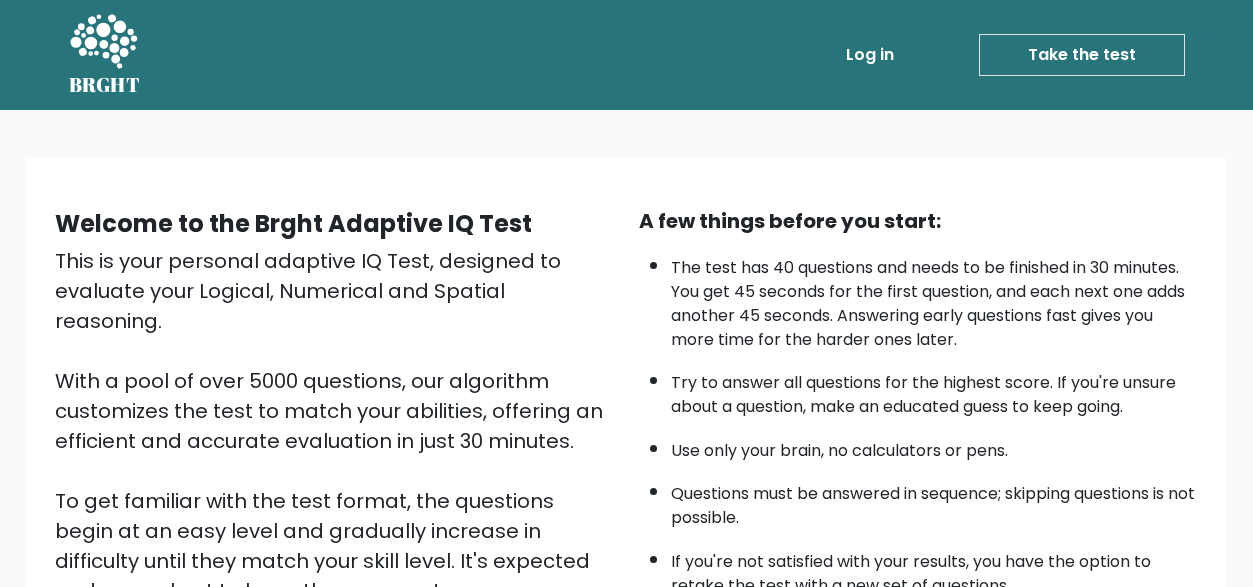 scroll, scrollTop: 0, scrollLeft: 0, axis: both 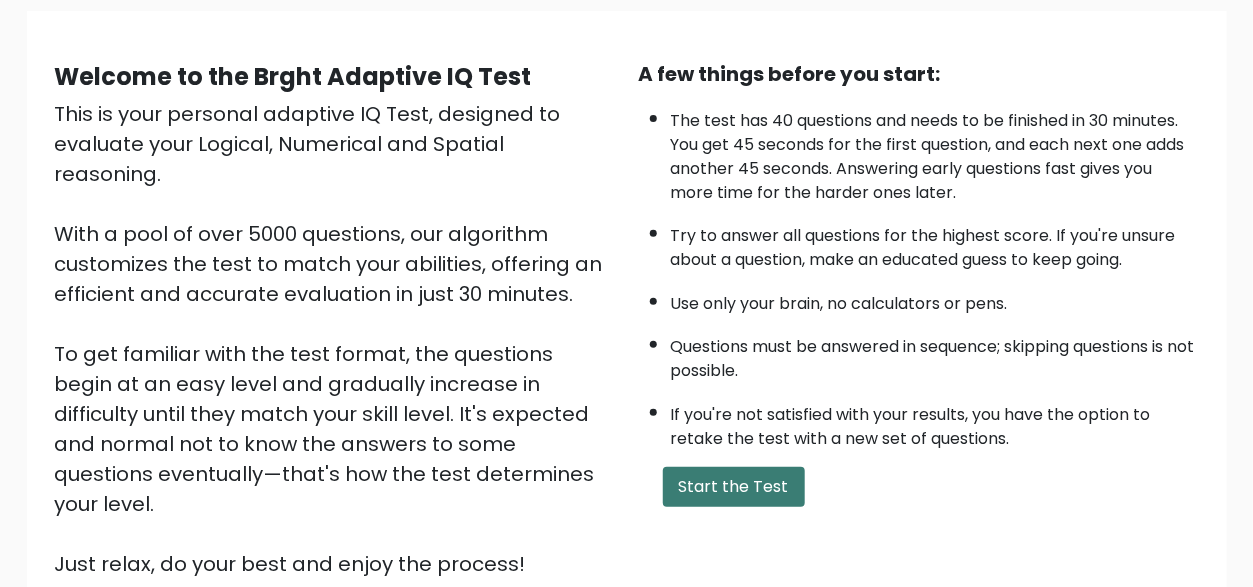 click on "Start the Test" at bounding box center (734, 487) 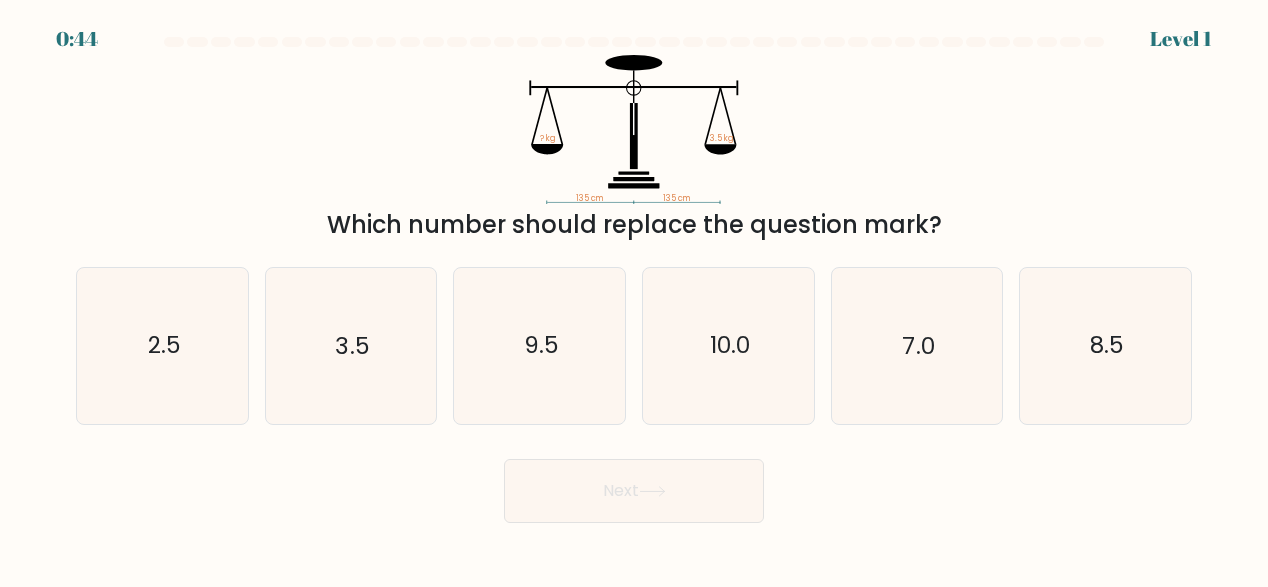 scroll, scrollTop: 0, scrollLeft: 0, axis: both 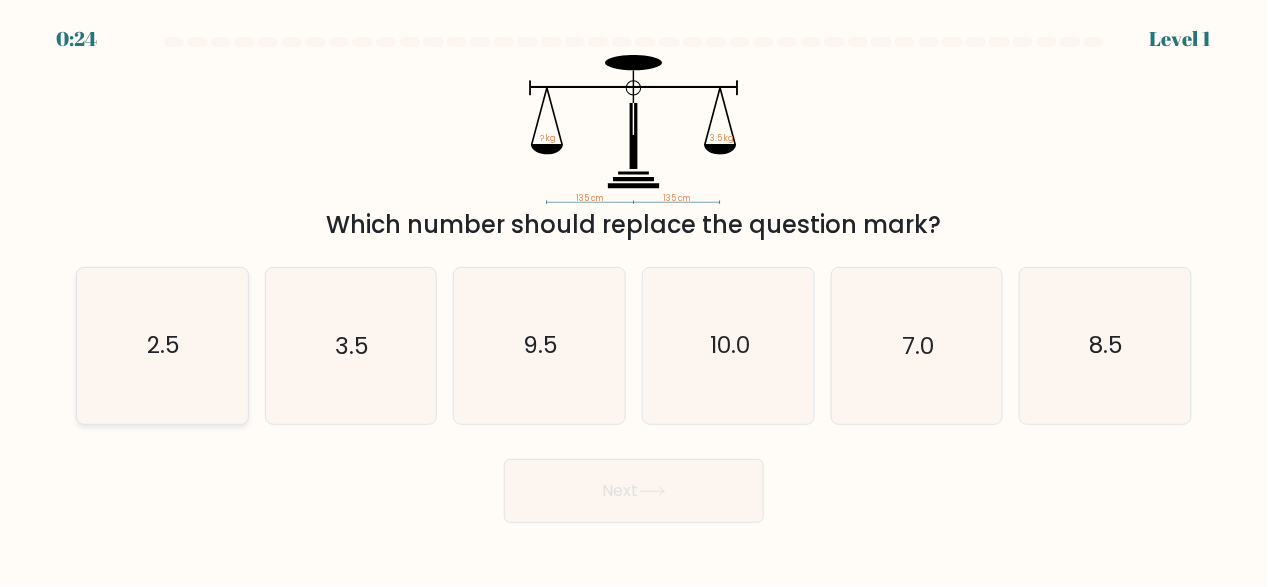 click on "2.5" 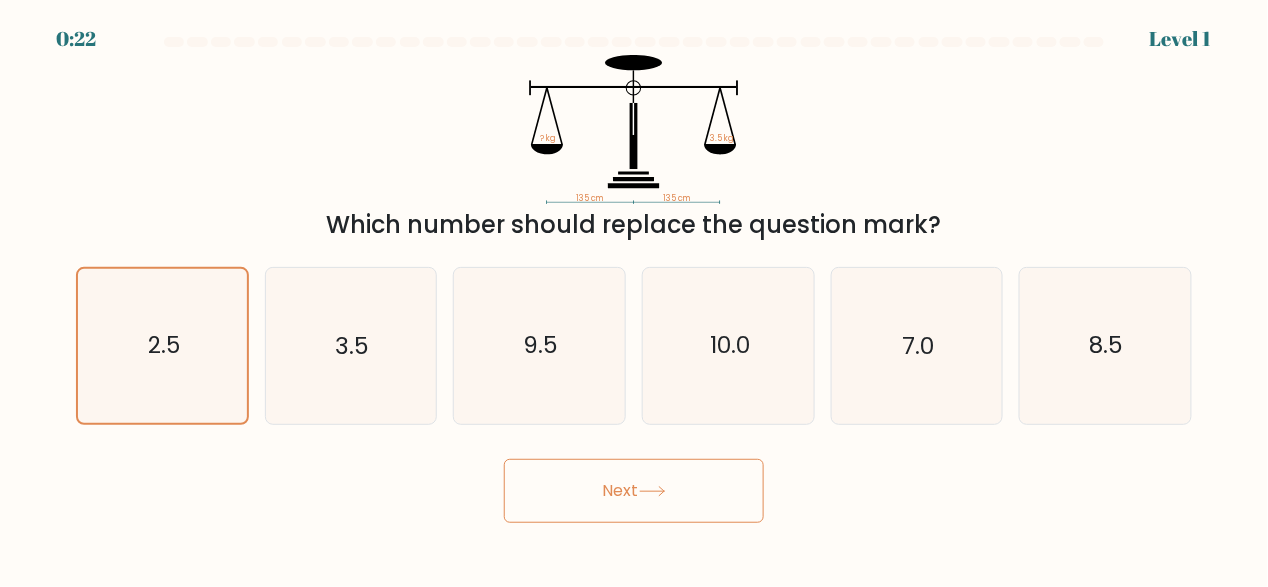 click on "Next" at bounding box center (634, 491) 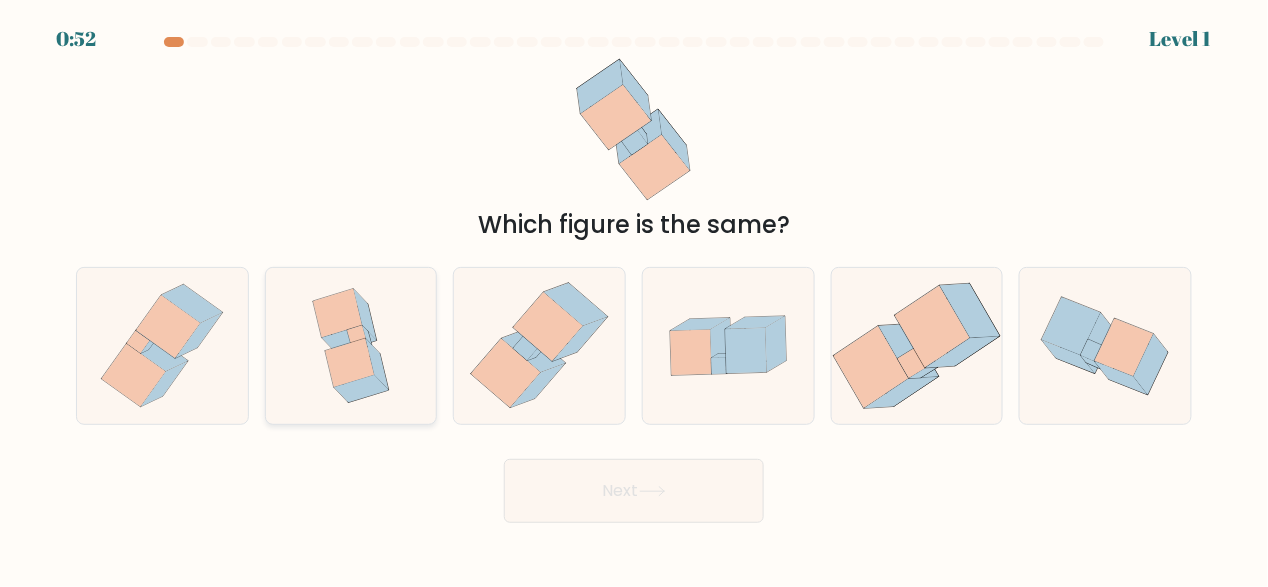 click 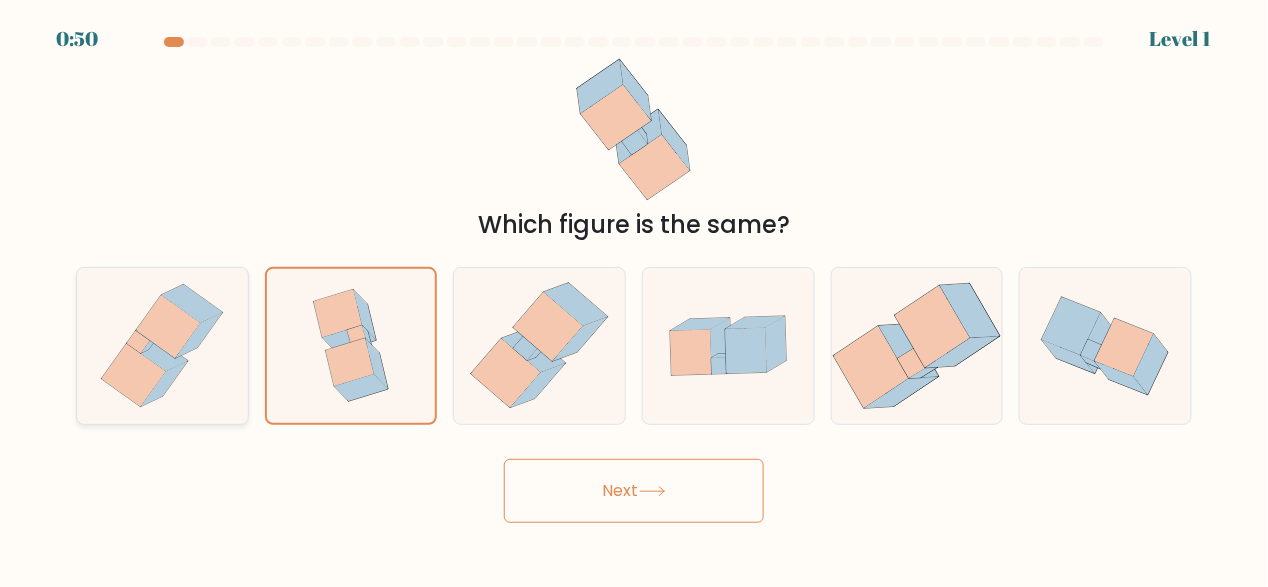 click 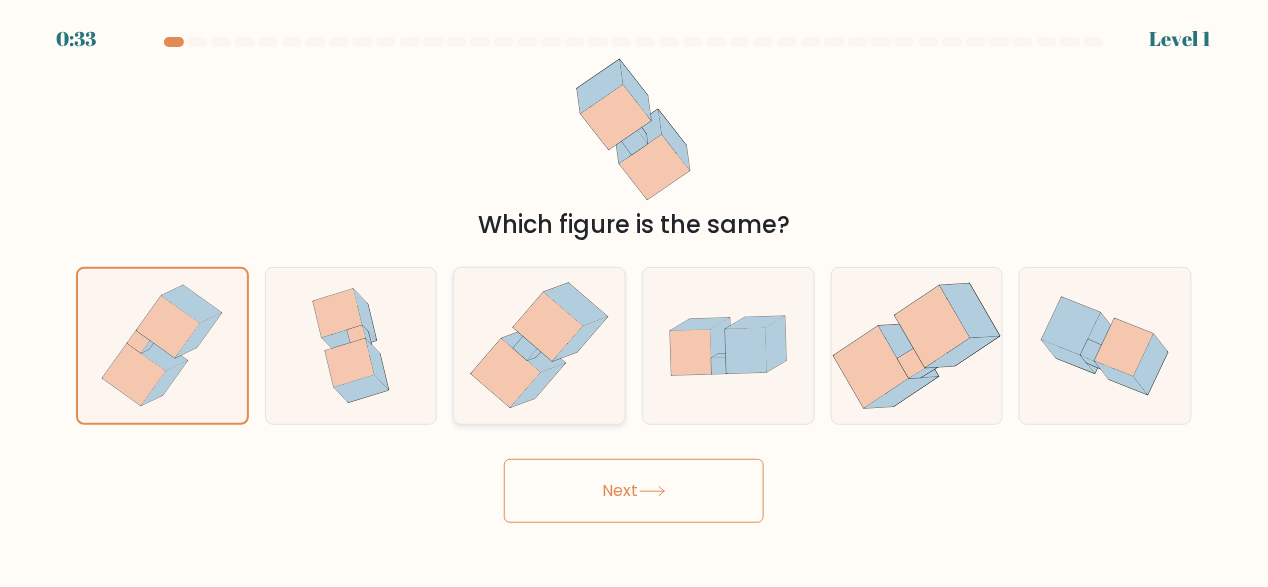 click 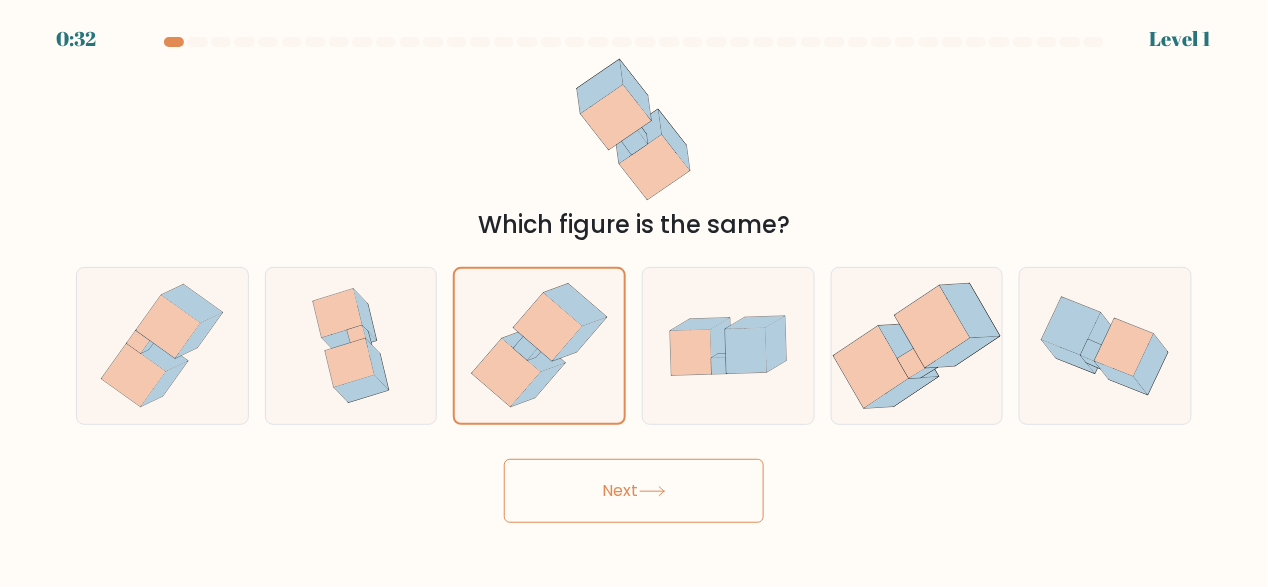 click on "Next" at bounding box center [634, 491] 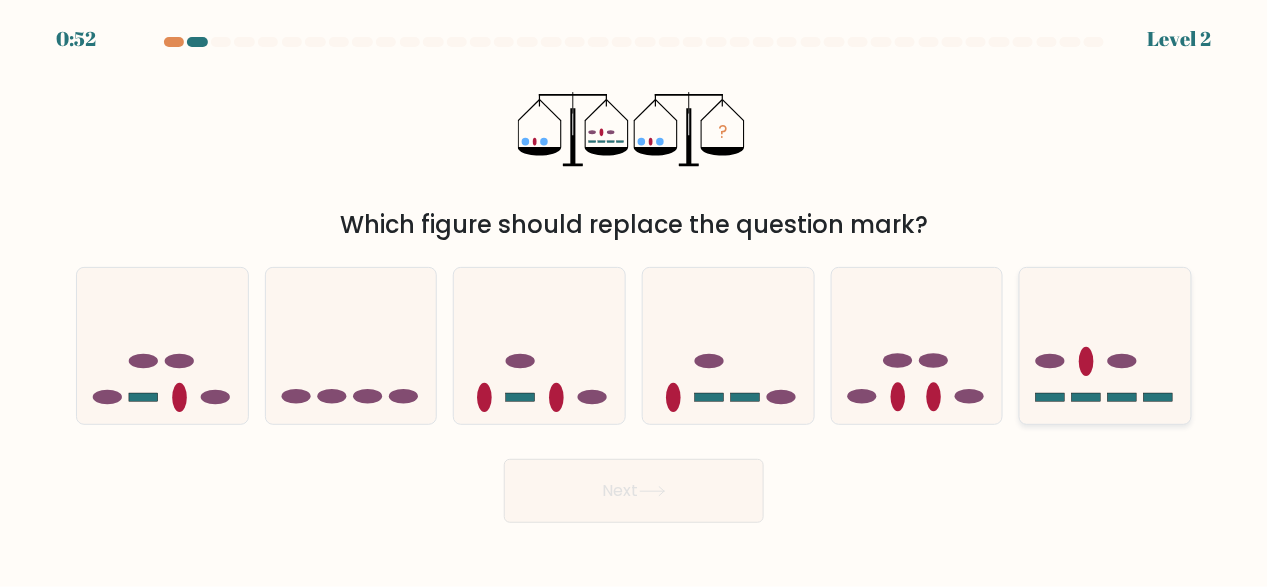 click 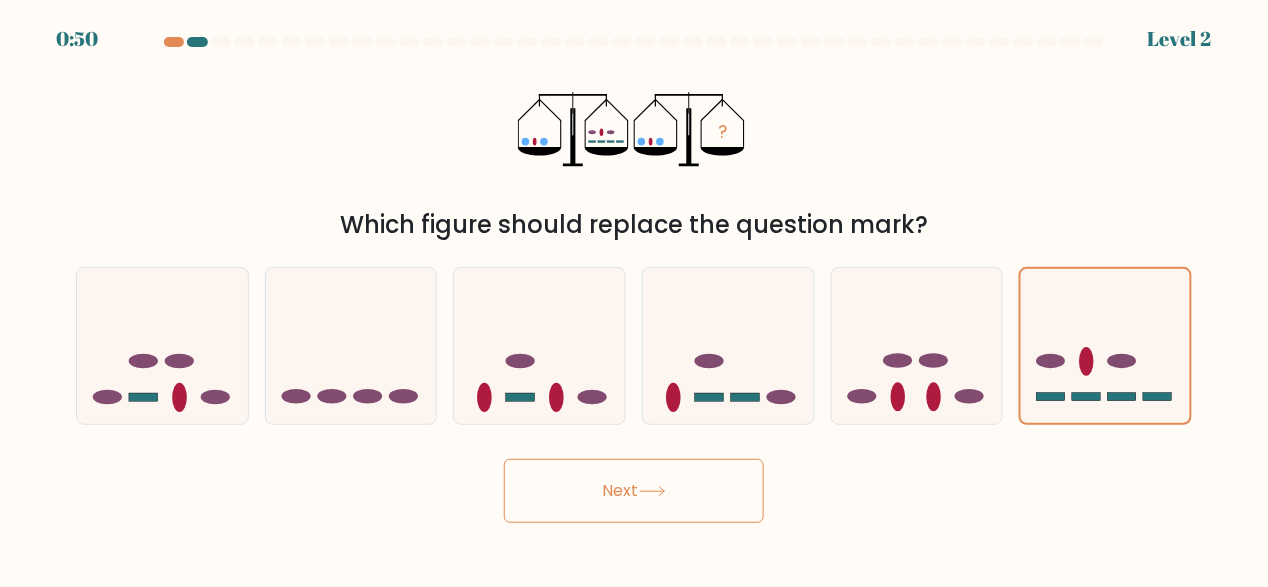 click on "Next" at bounding box center (634, 491) 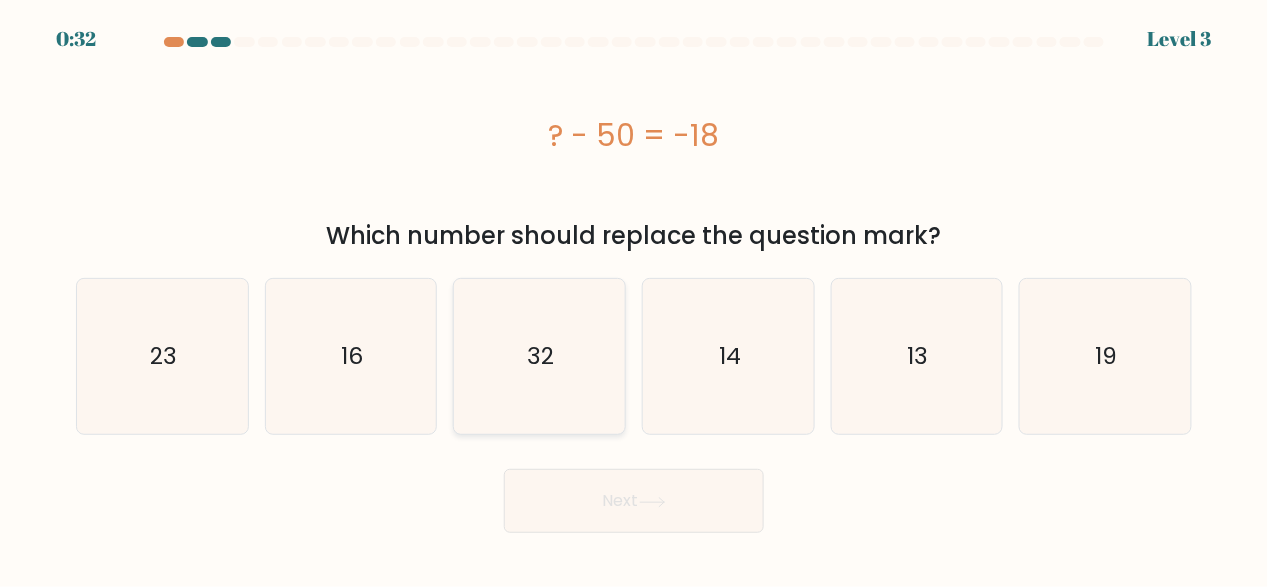 click on "32" 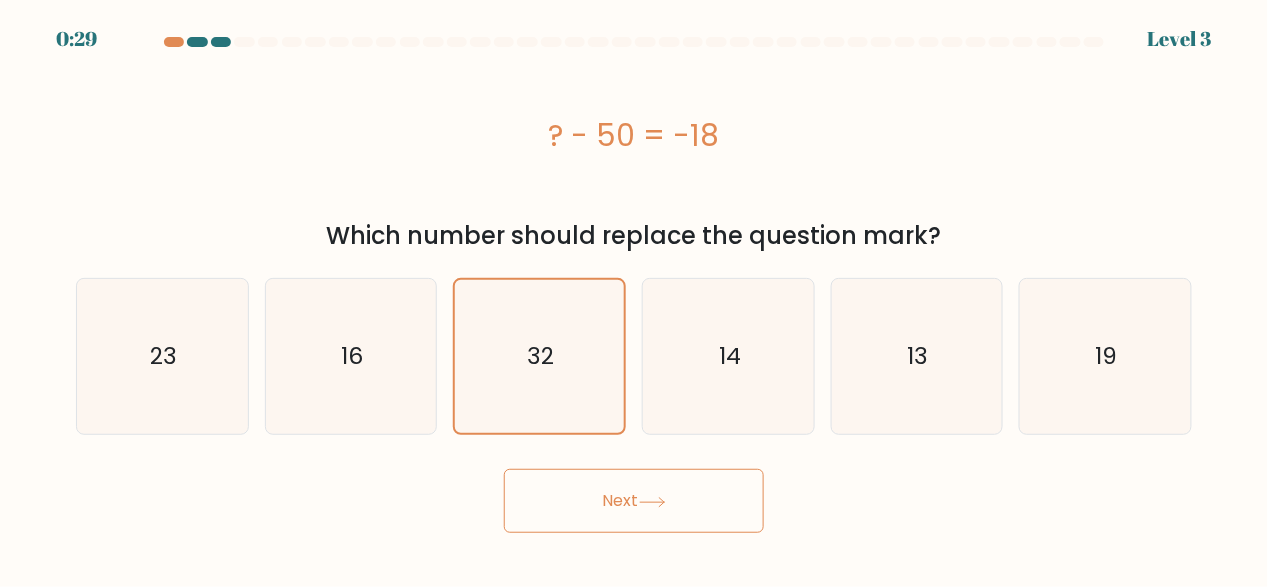 click on "Next" at bounding box center [634, 501] 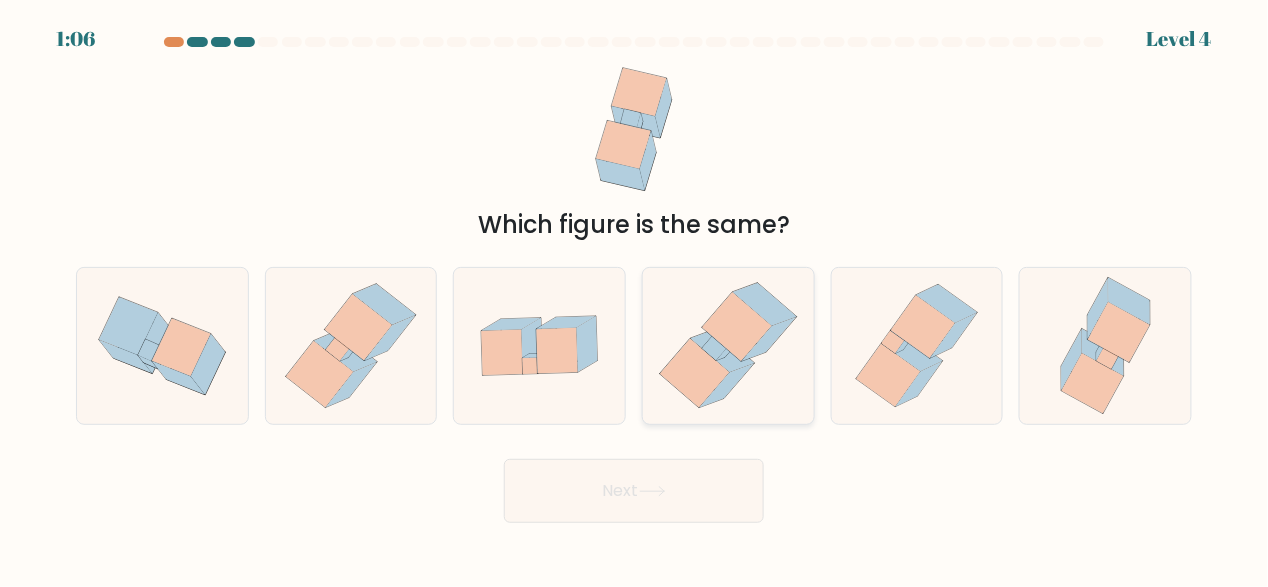 click 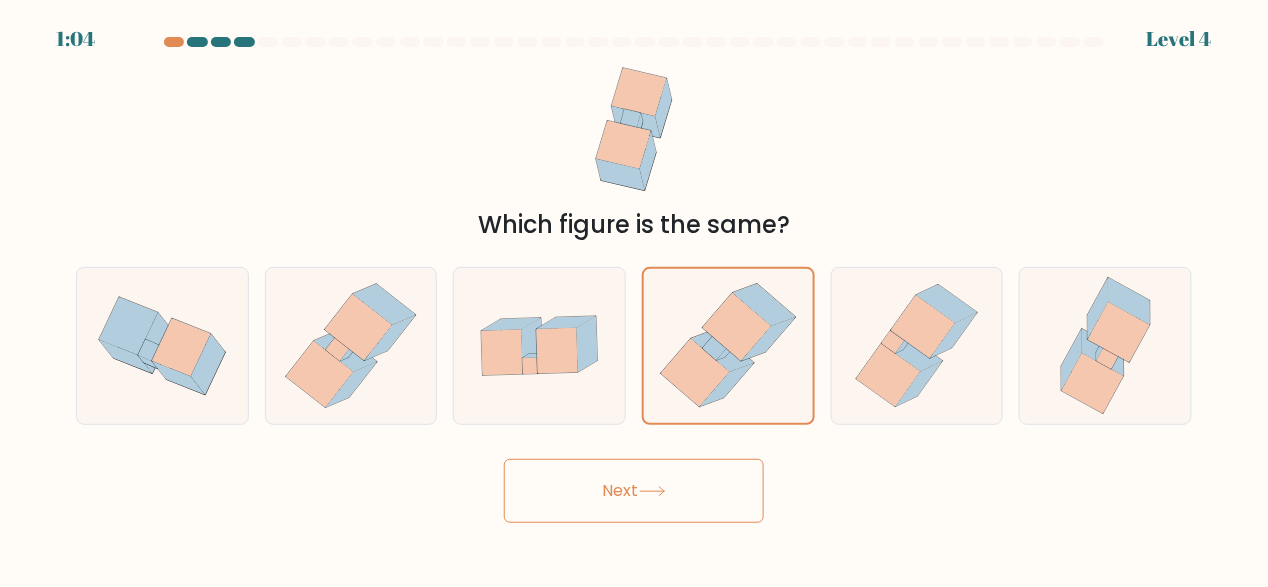 click 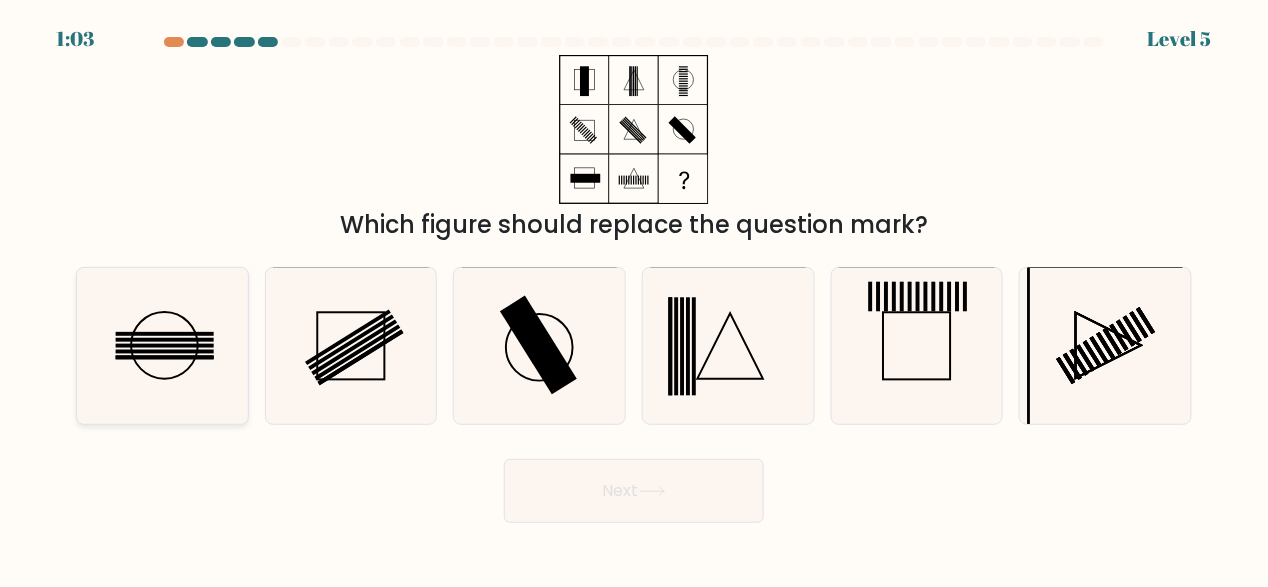click 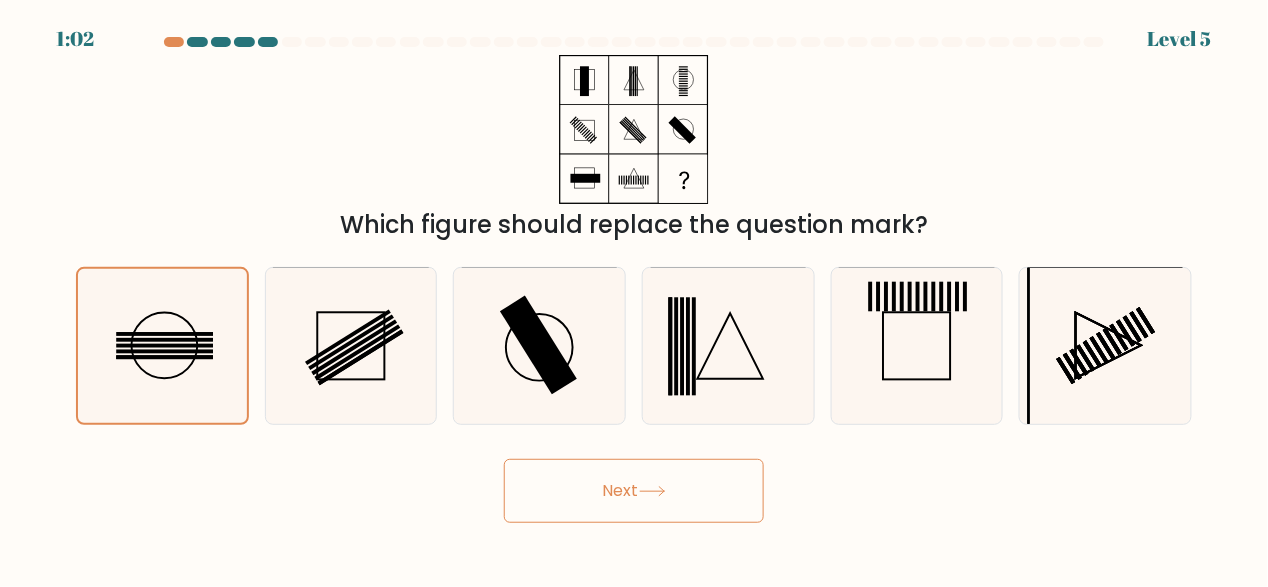 click on "Next" at bounding box center (634, 491) 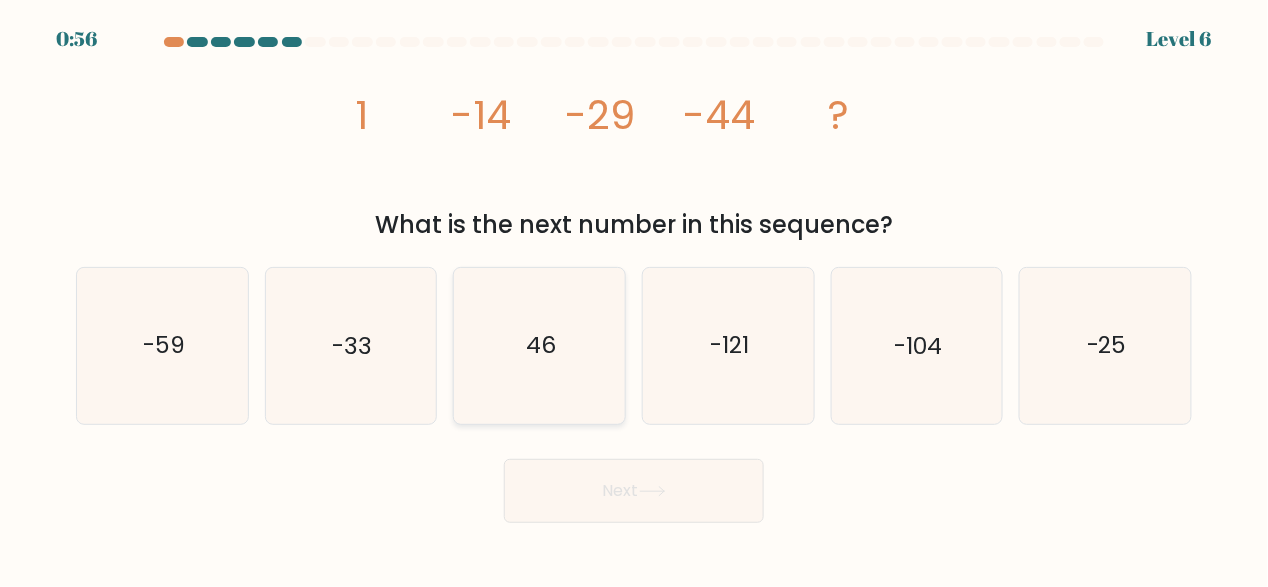 click on "46" 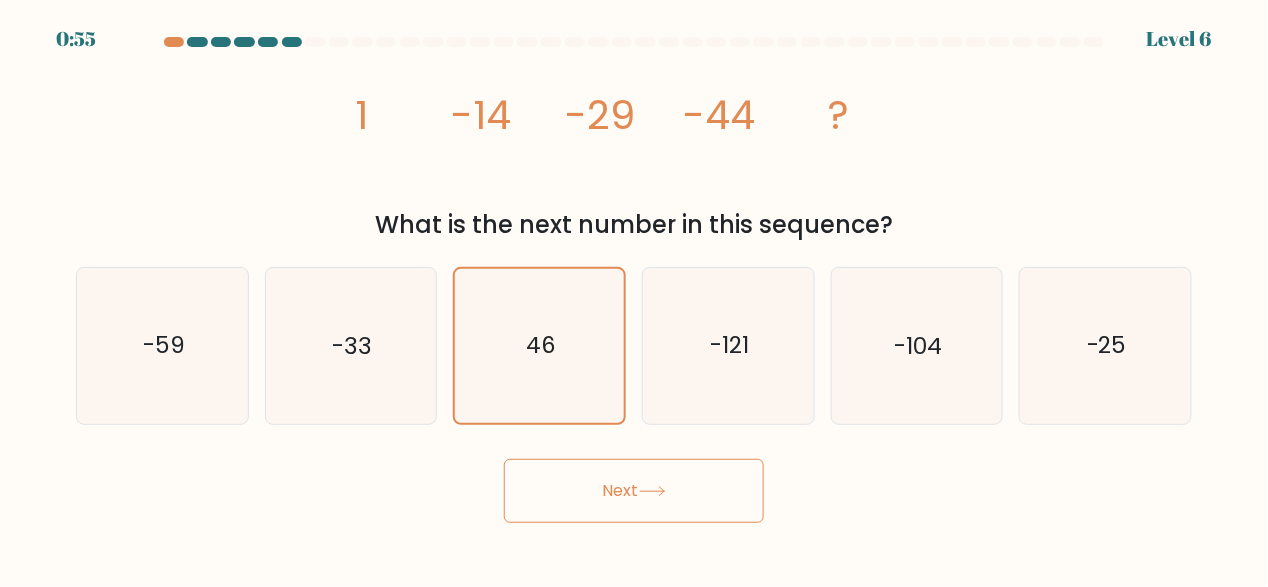 click on "Next" at bounding box center [634, 491] 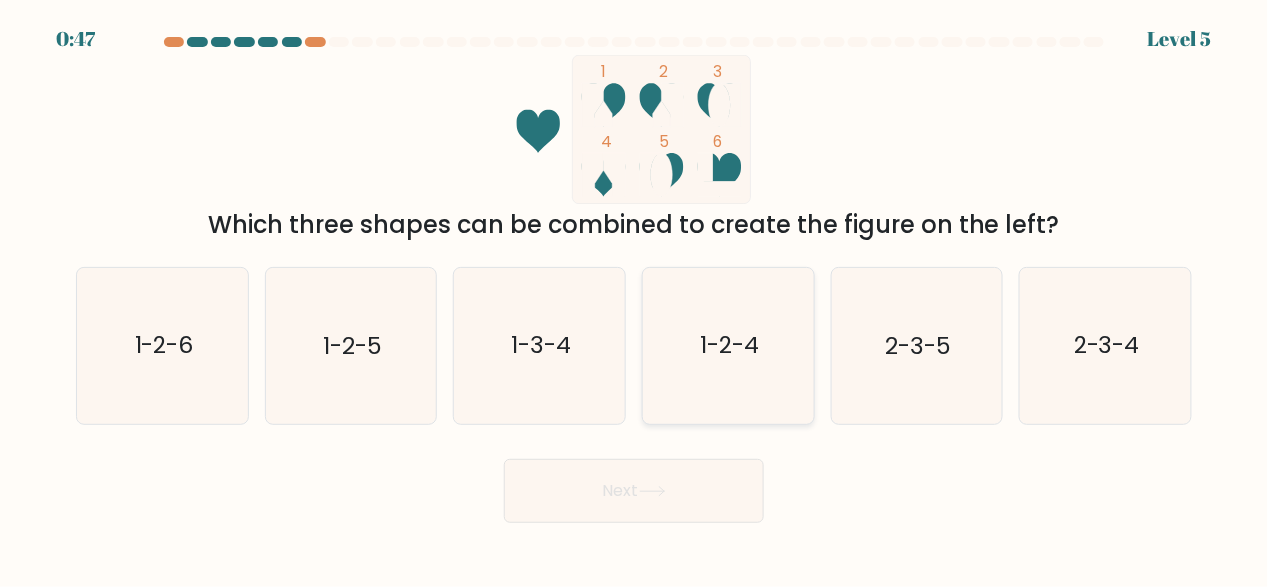 click on "1-2-4" 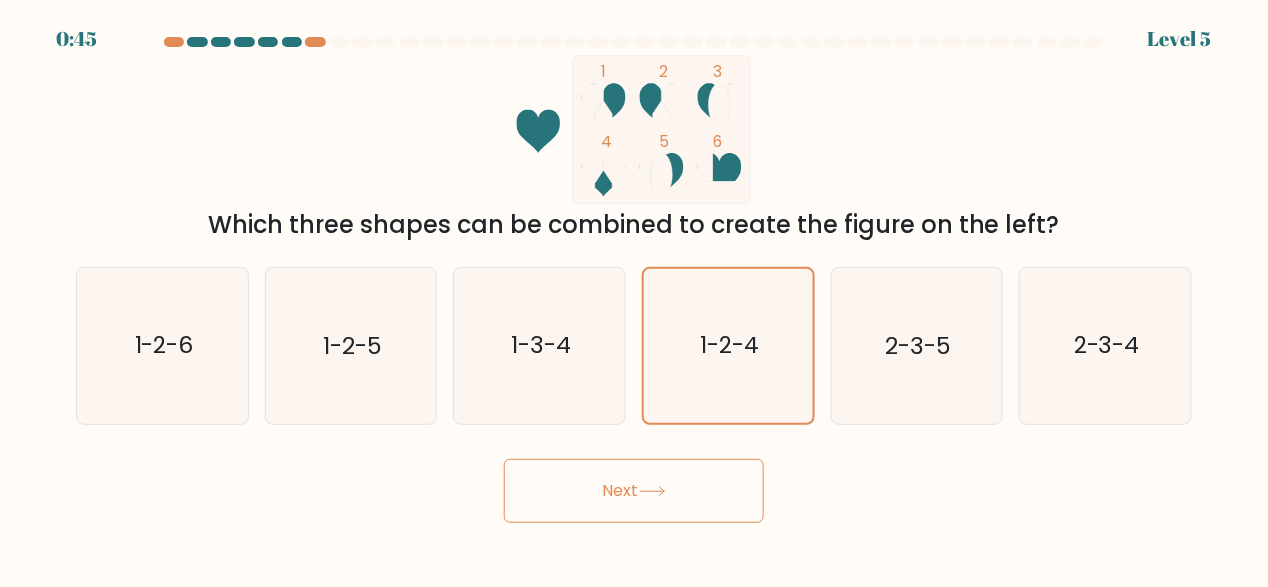 click on "Next" at bounding box center (634, 491) 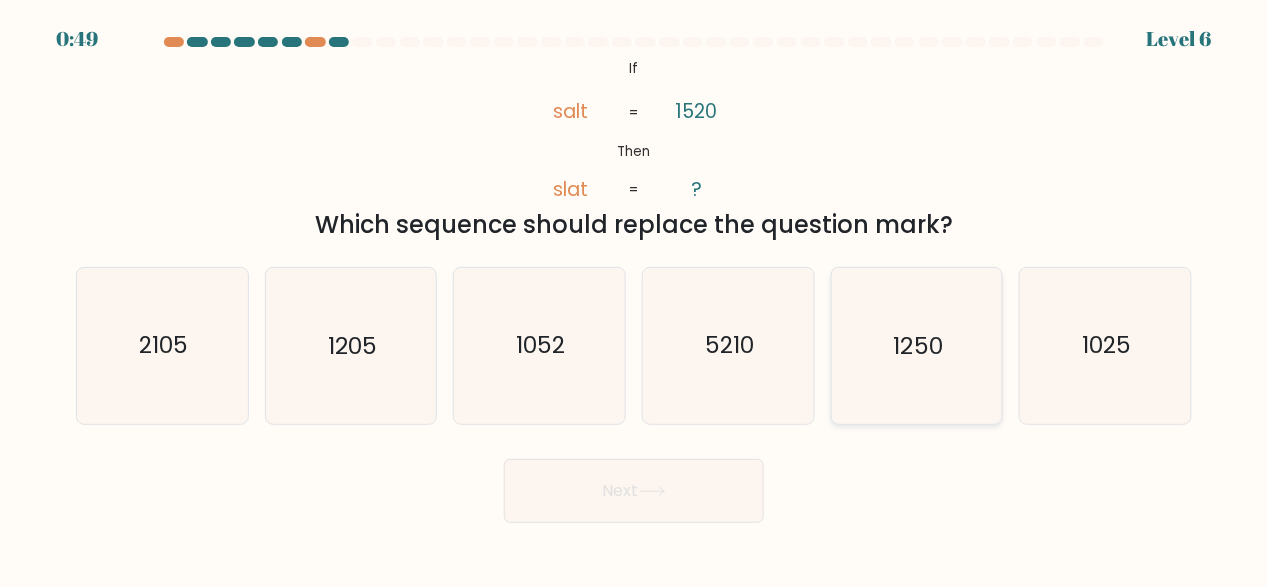 click on "1250" 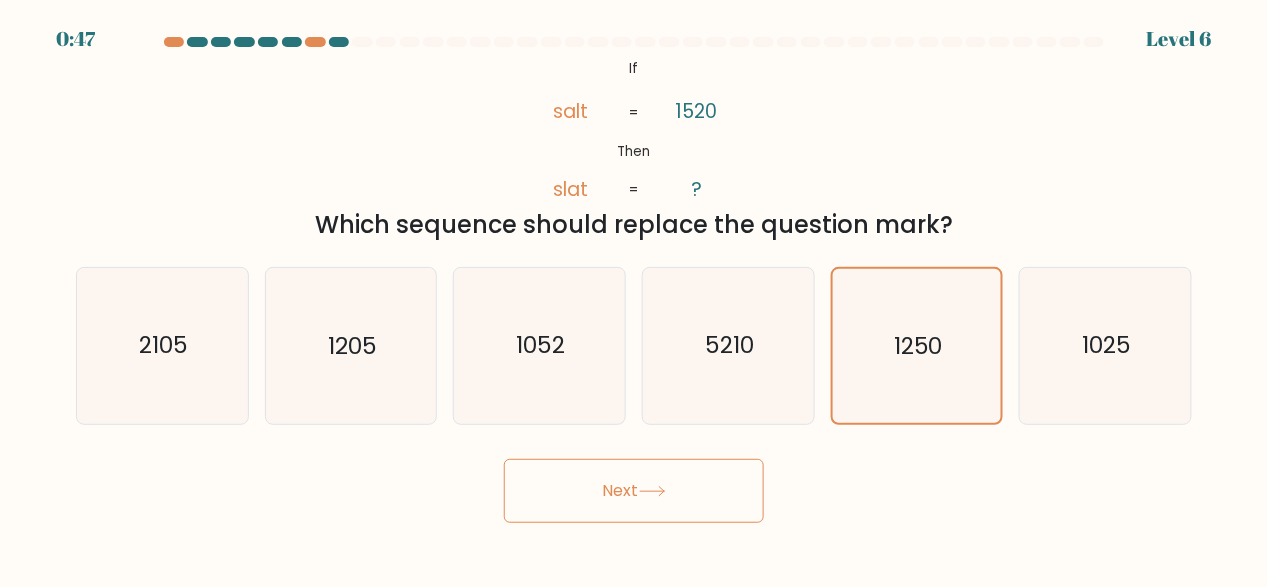 click 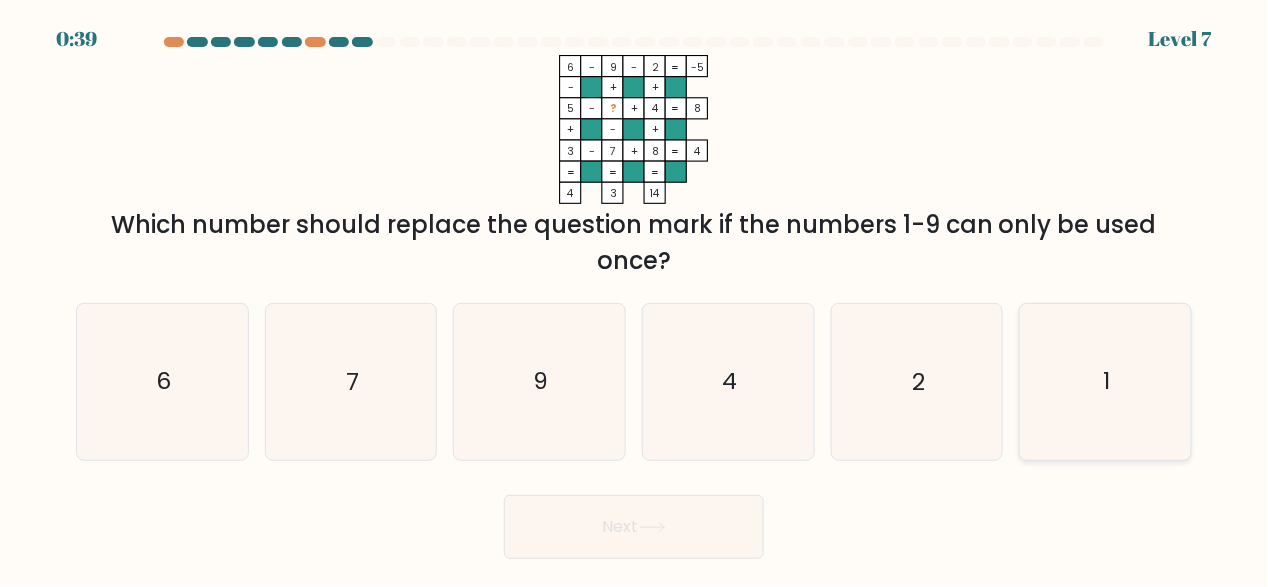 click on "1" 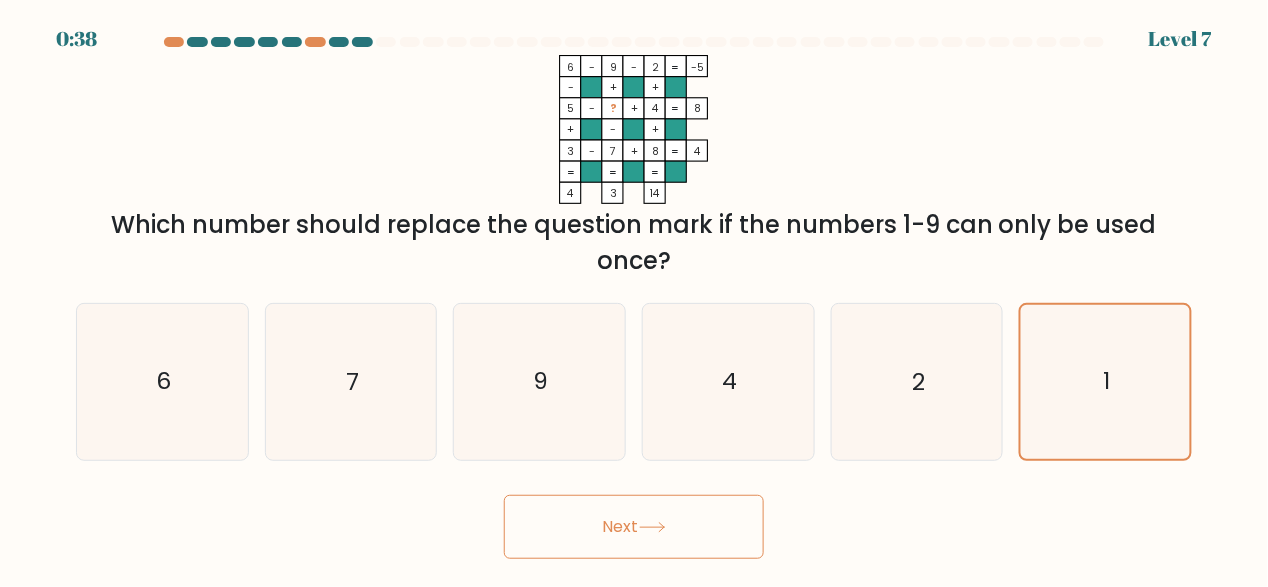 click on "Next" at bounding box center [634, 527] 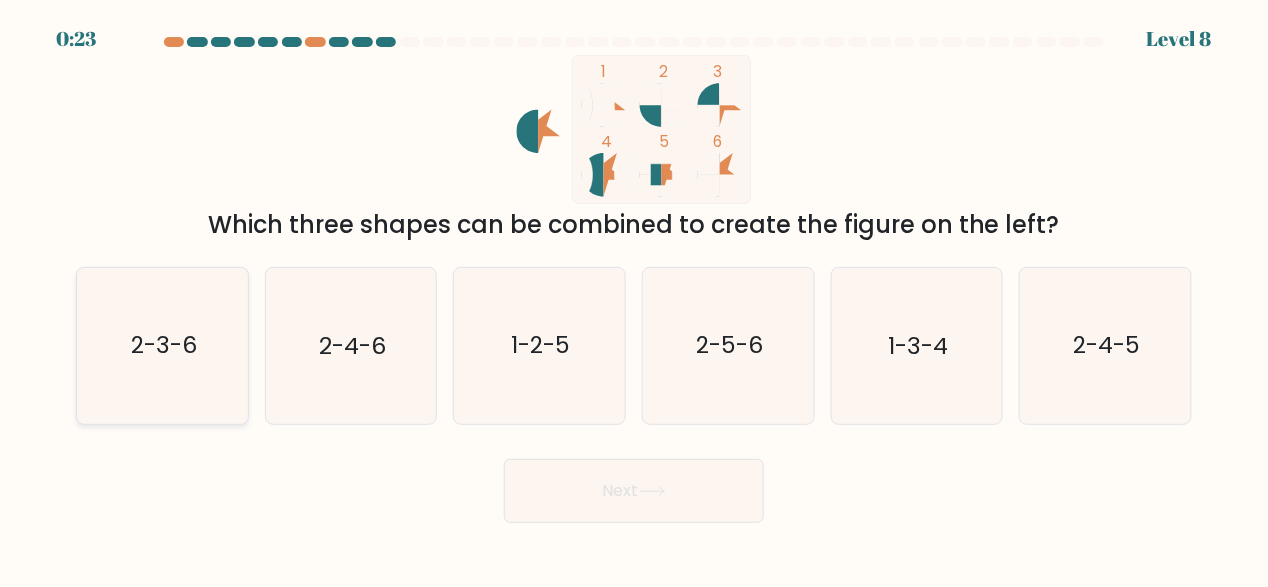 click on "2-3-6" 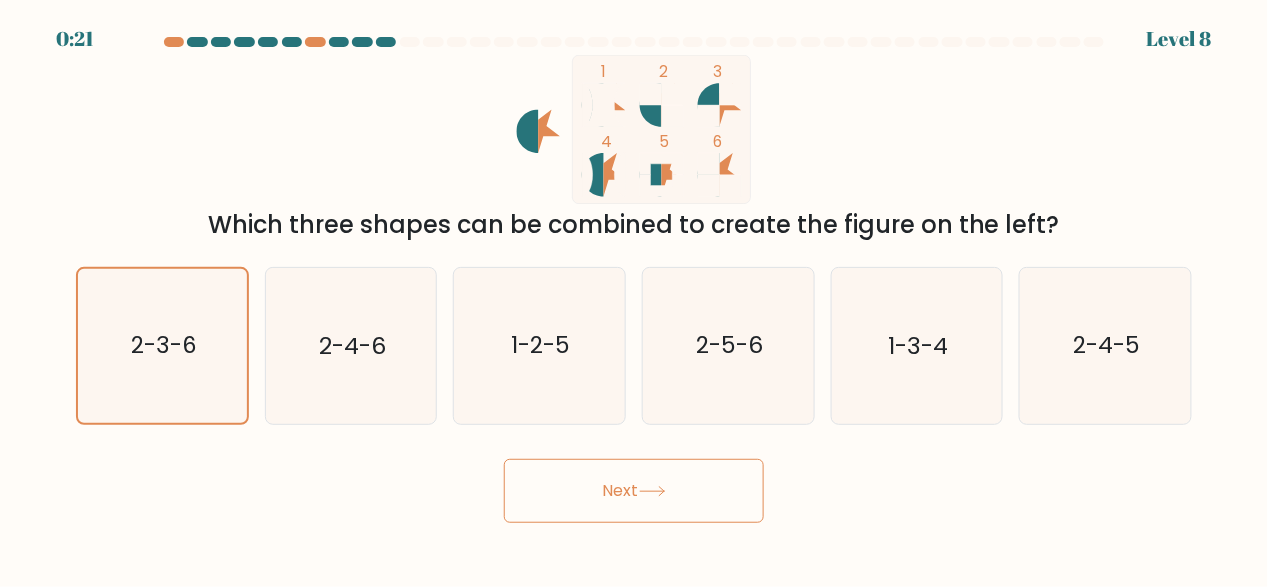 click on "Next" at bounding box center (634, 491) 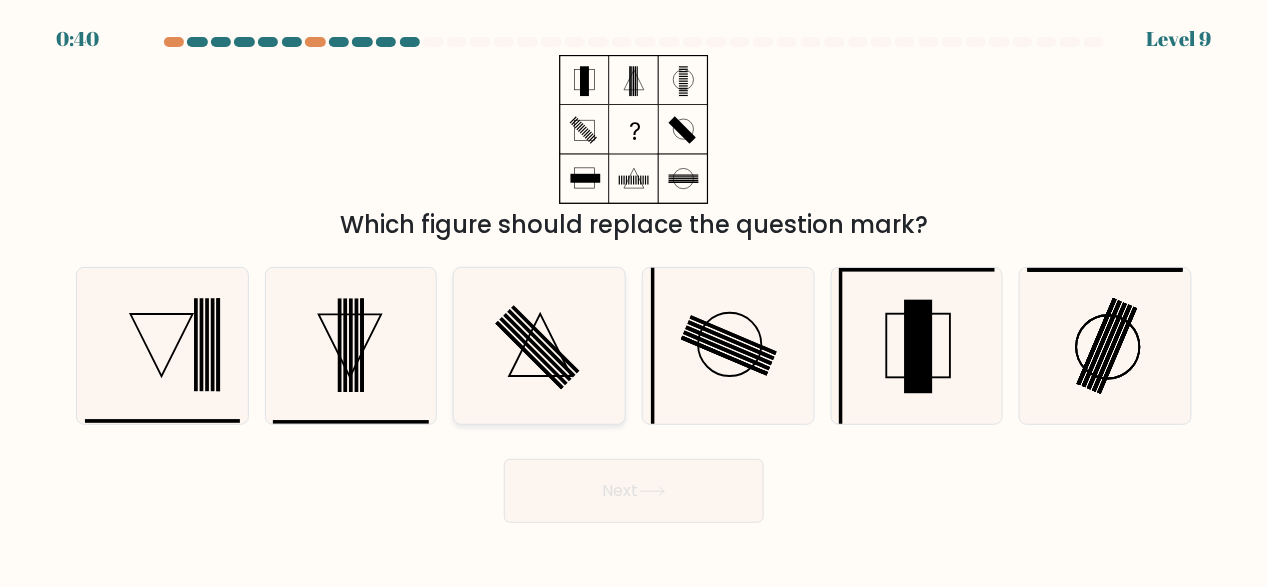 click 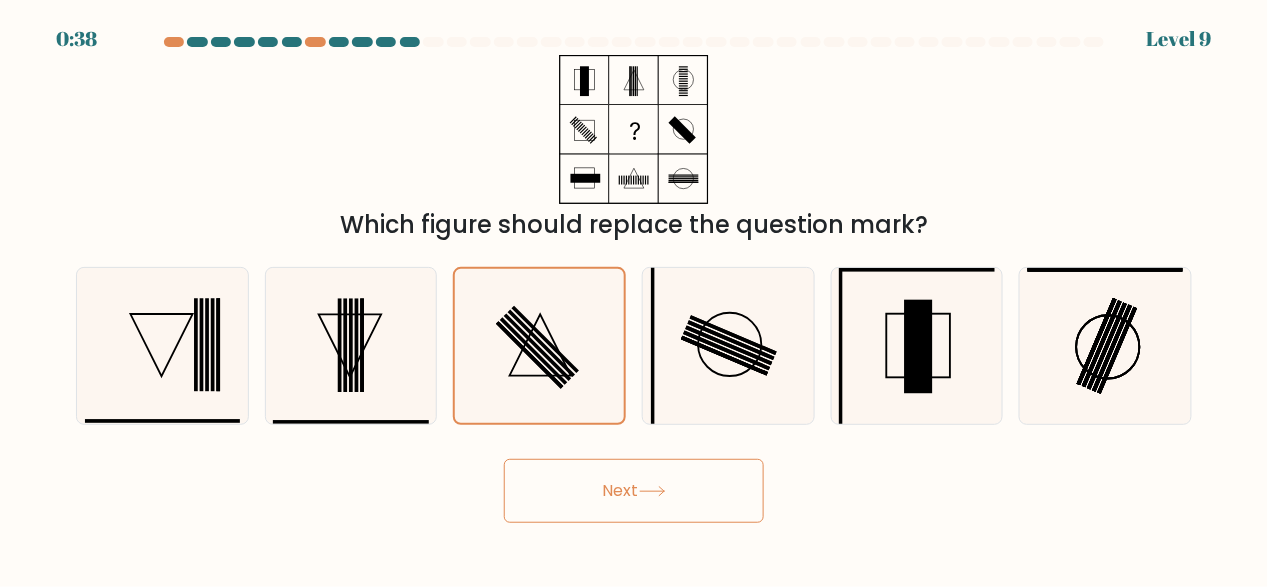 click on "Next" at bounding box center [634, 491] 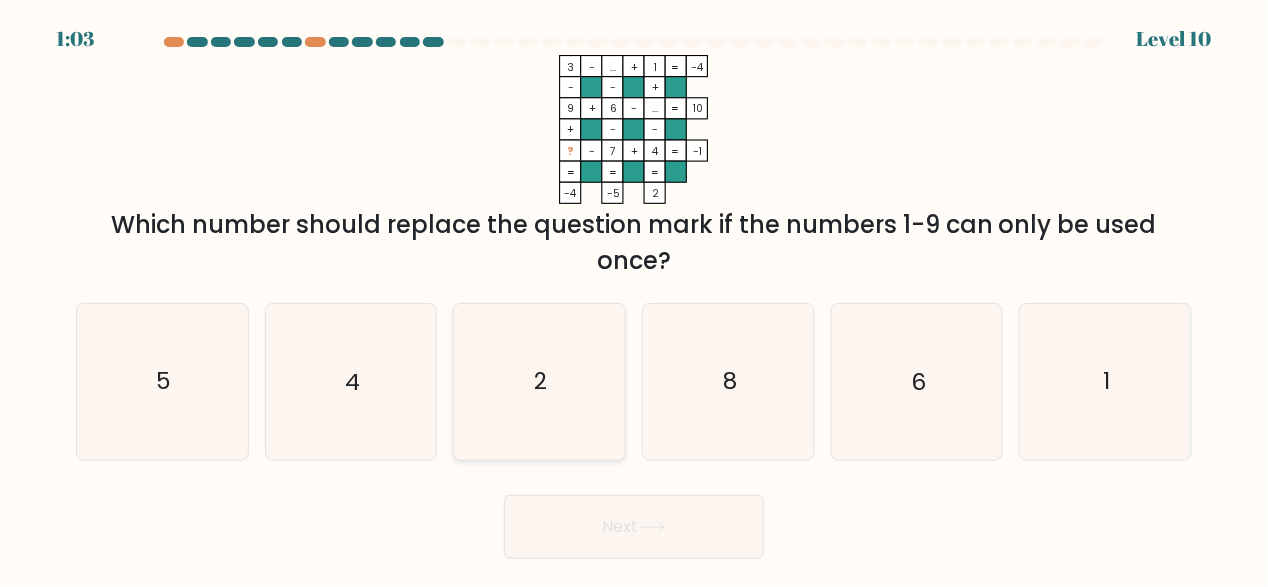 click on "2" 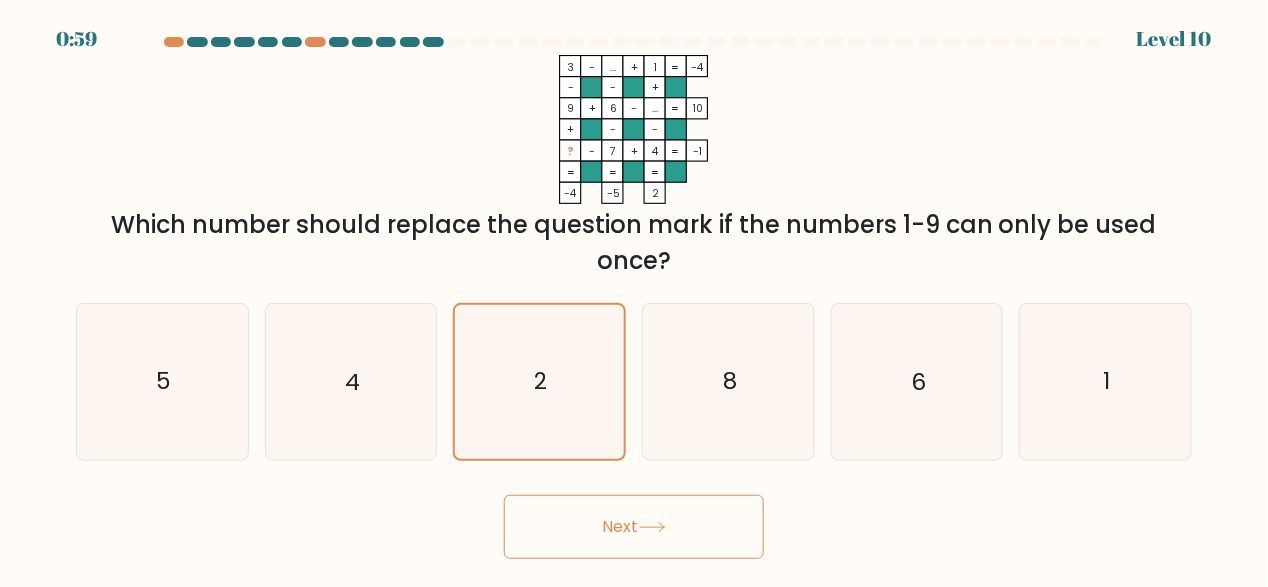 click on "Next" at bounding box center [634, 527] 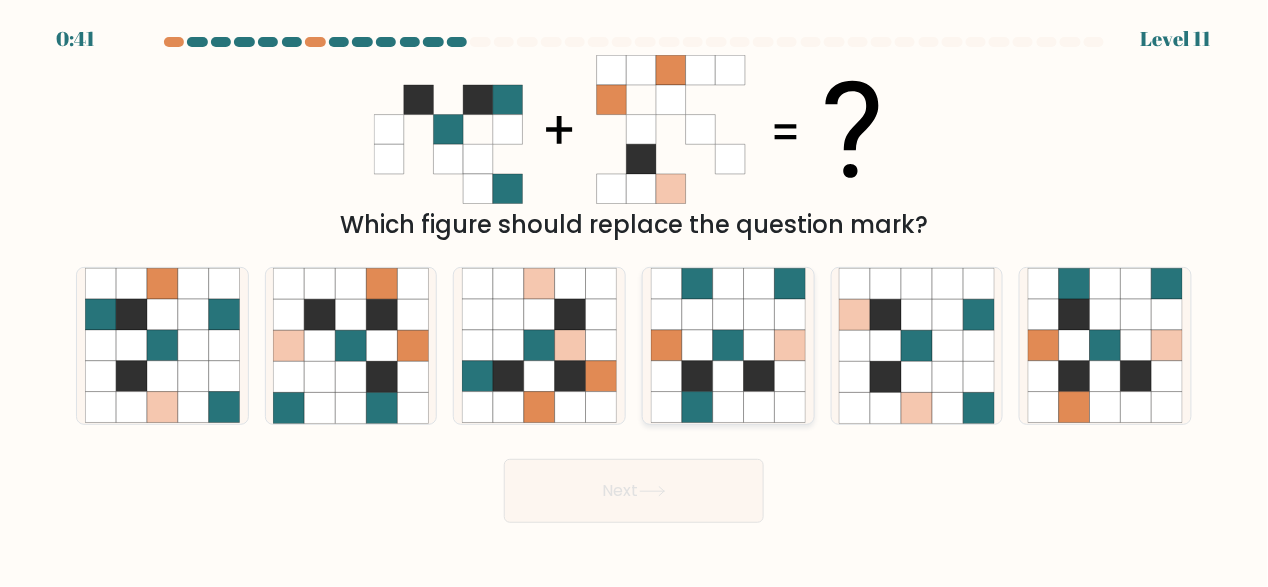 click 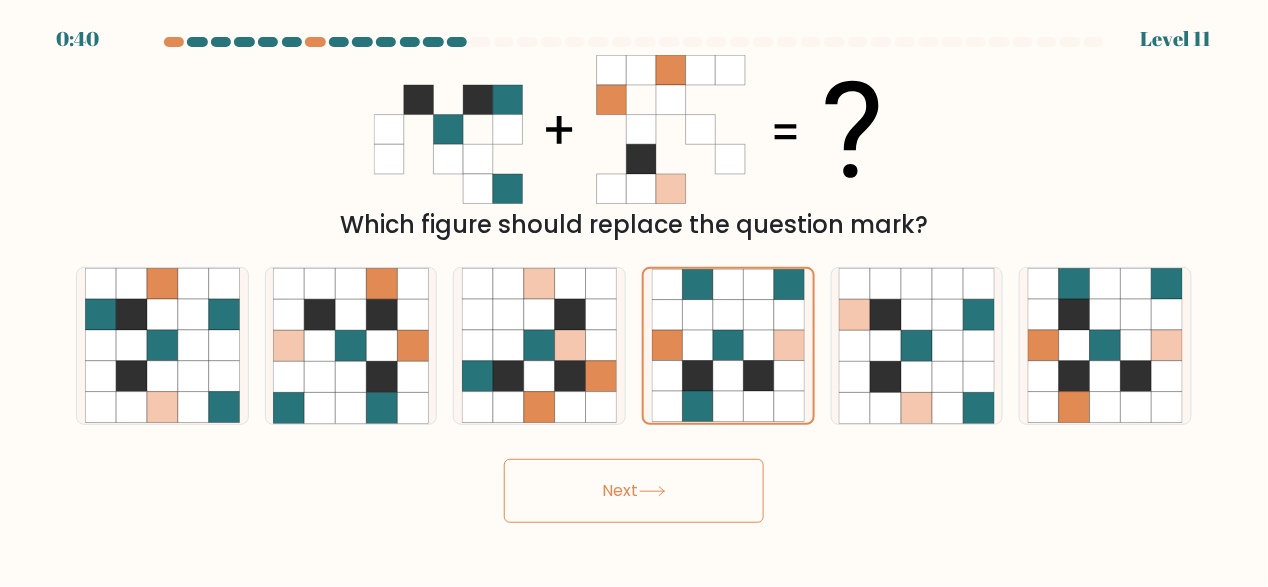 click 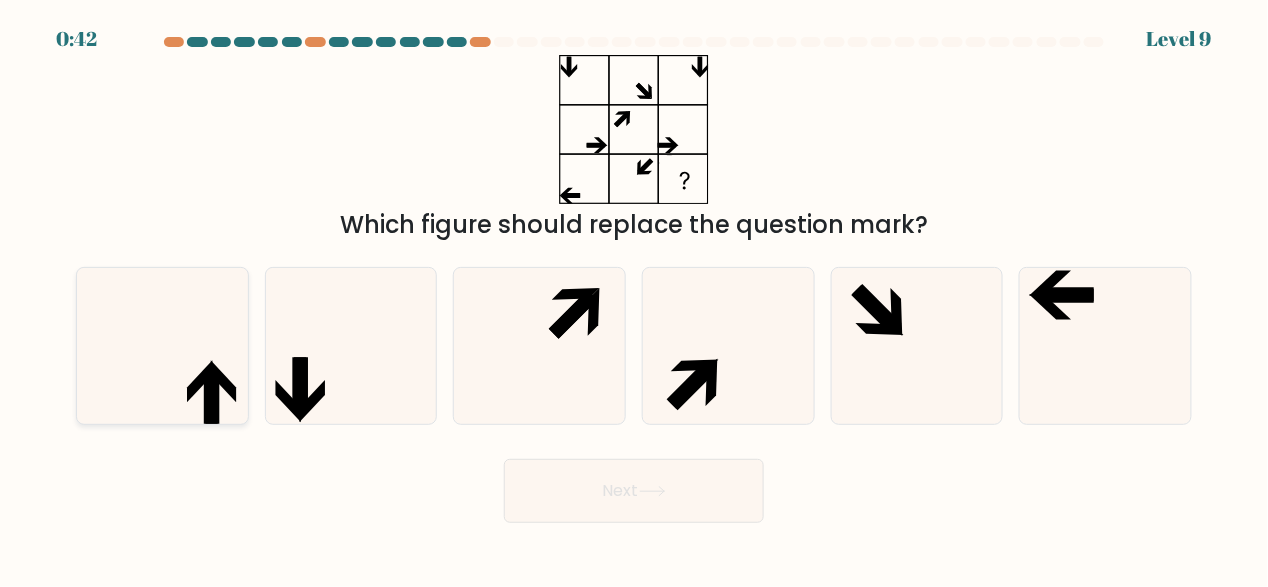 click 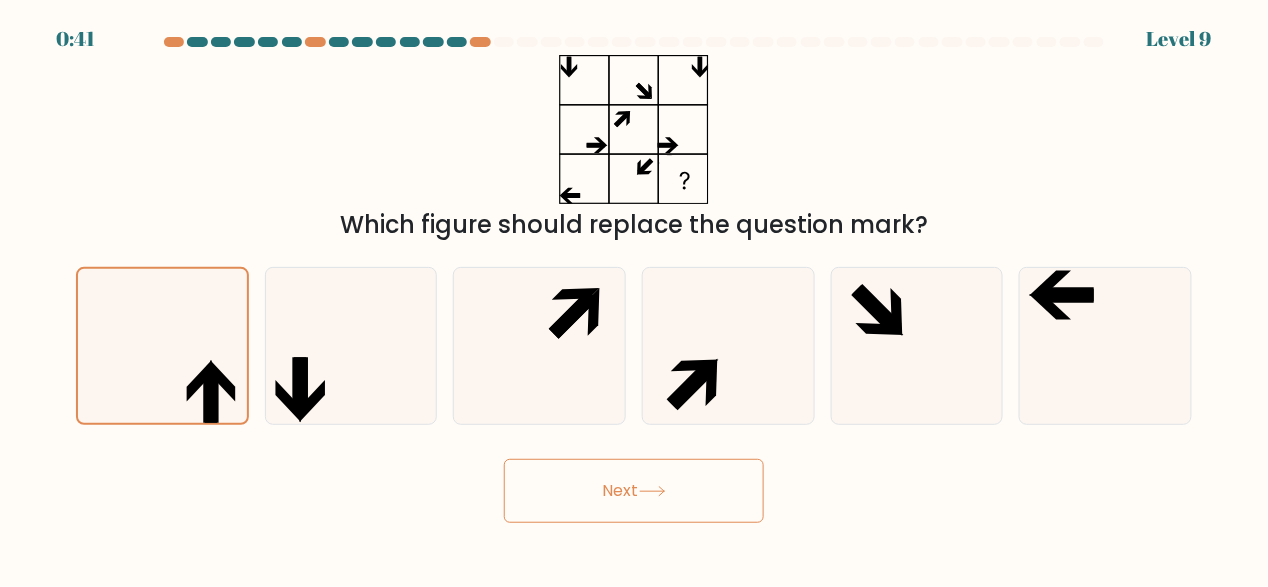 click on "Next" at bounding box center (634, 491) 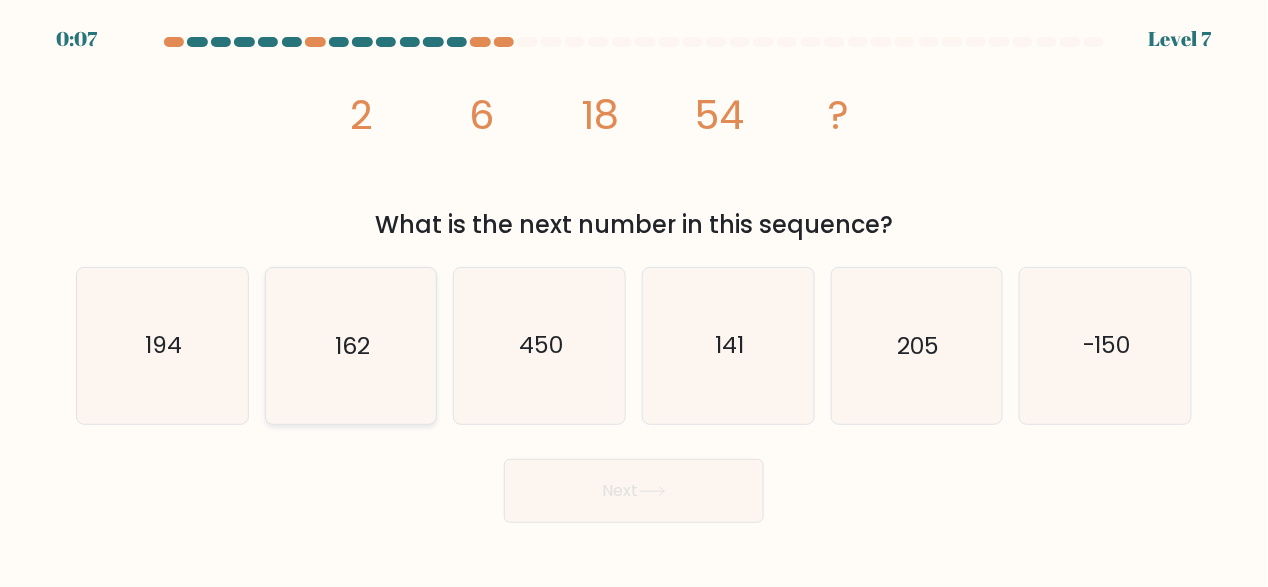 click on "162" 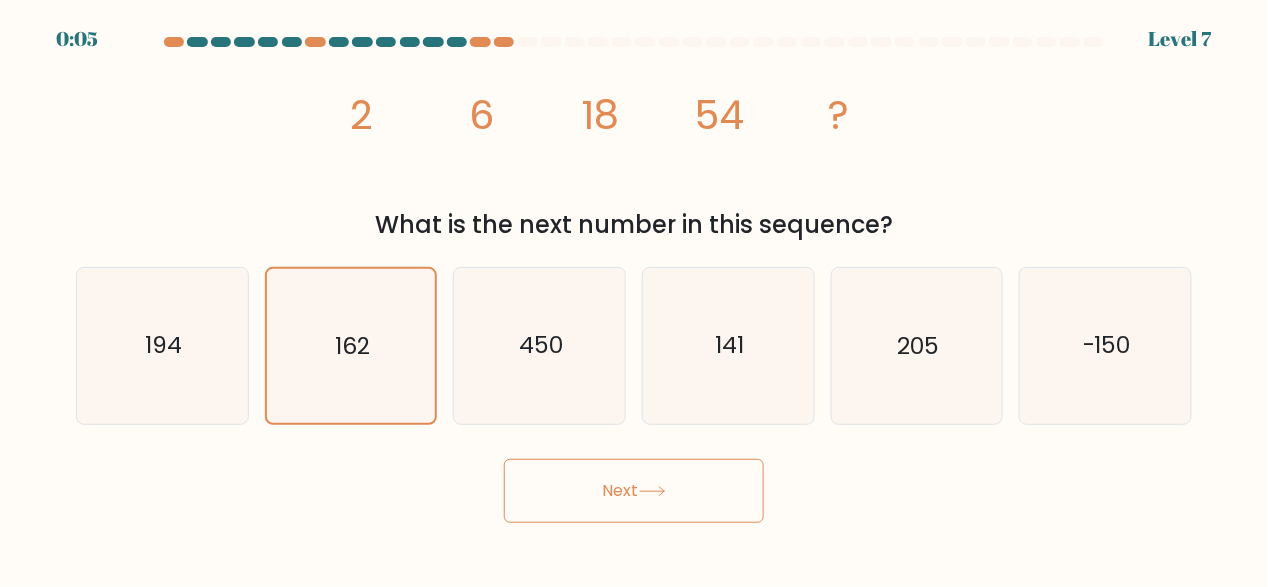 click 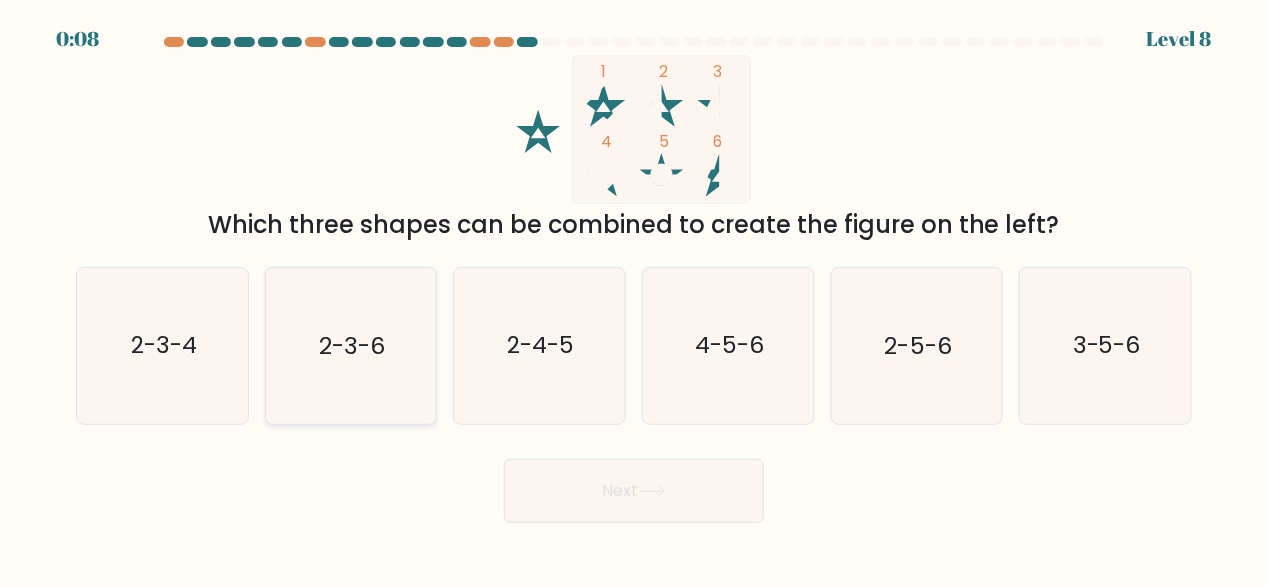 click on "2-3-6" 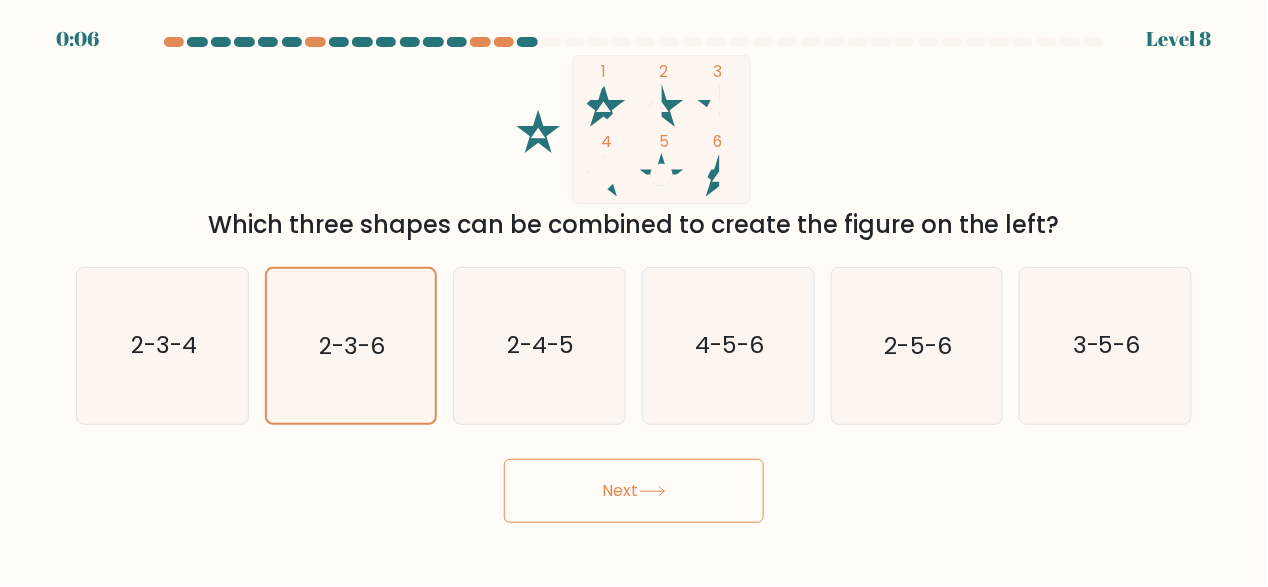 click on "Next" at bounding box center (634, 491) 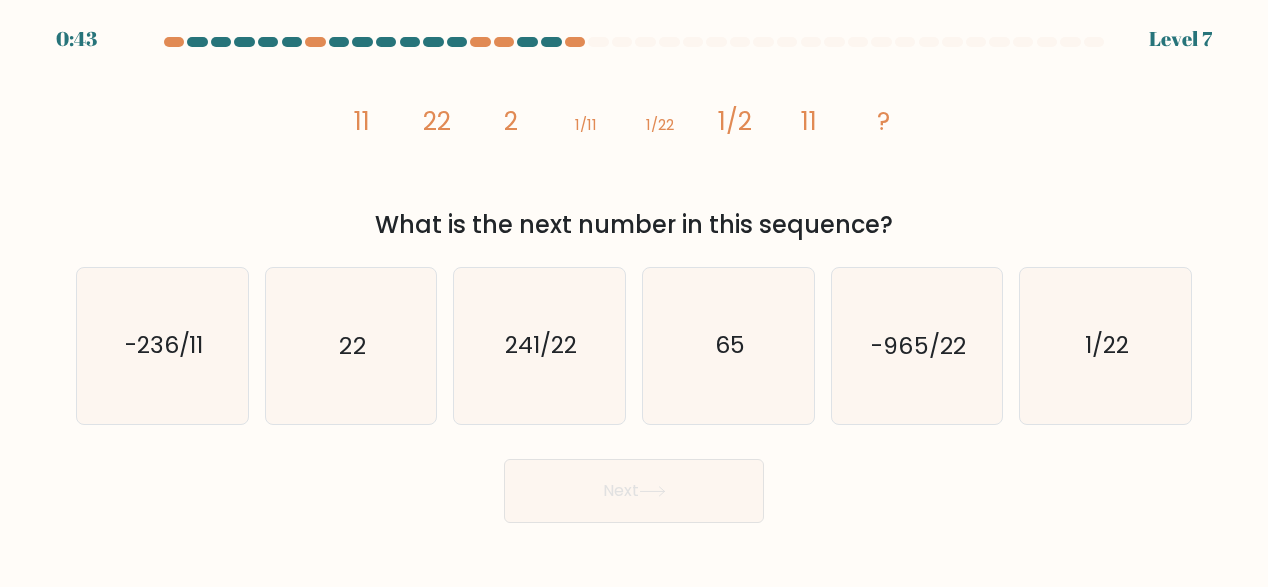 scroll, scrollTop: 0, scrollLeft: 0, axis: both 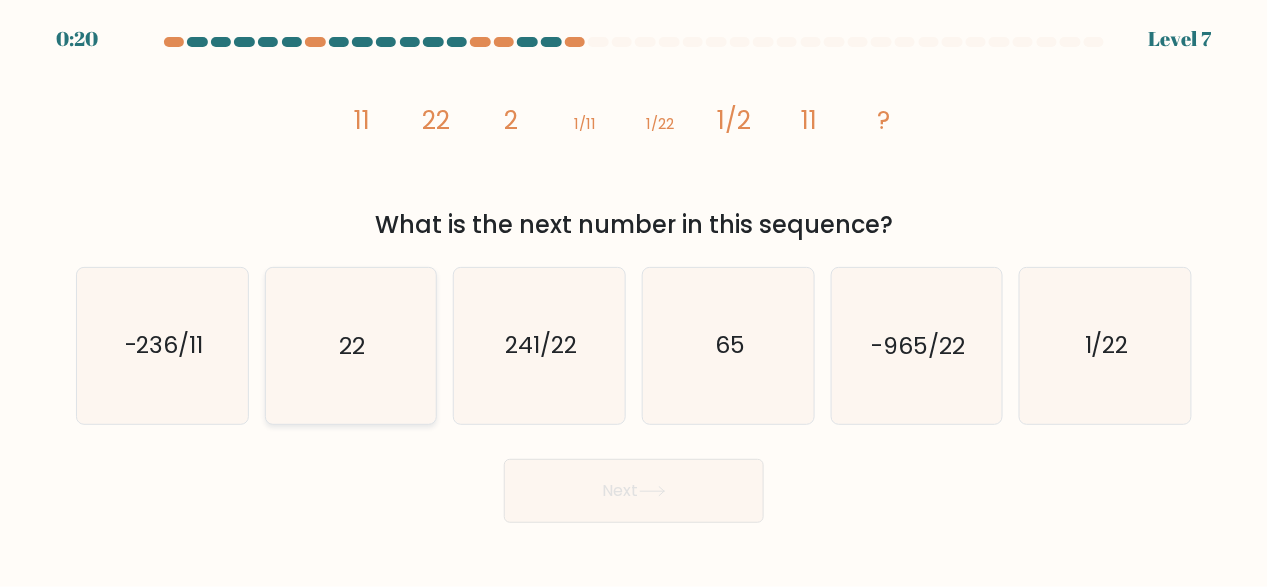 click on "22" 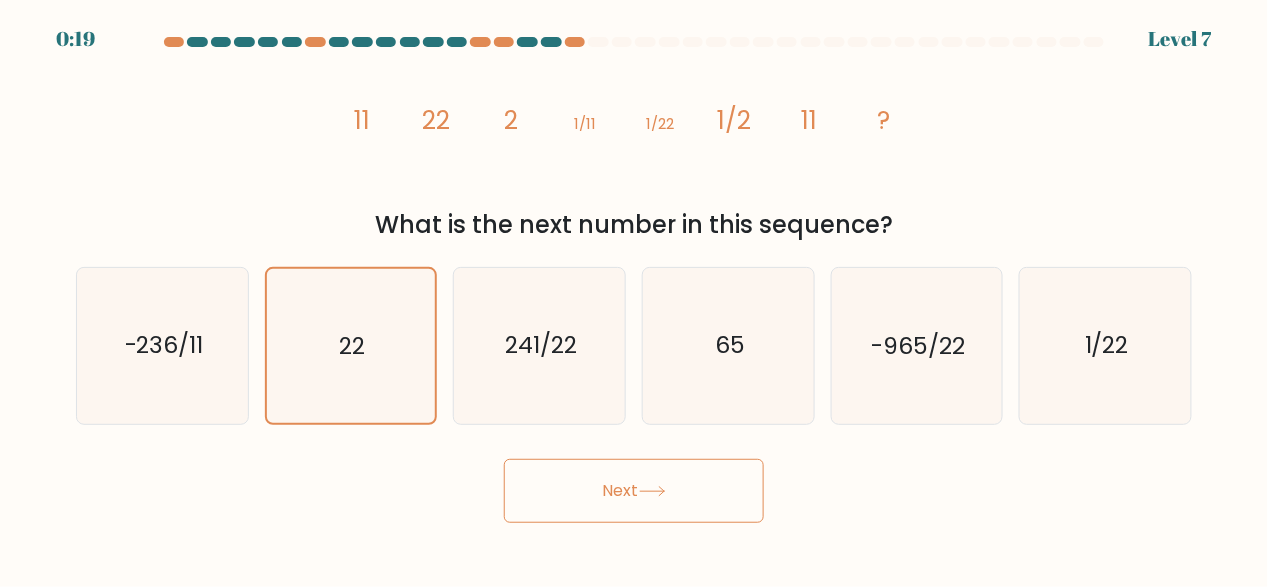 click on "Next" at bounding box center (634, 491) 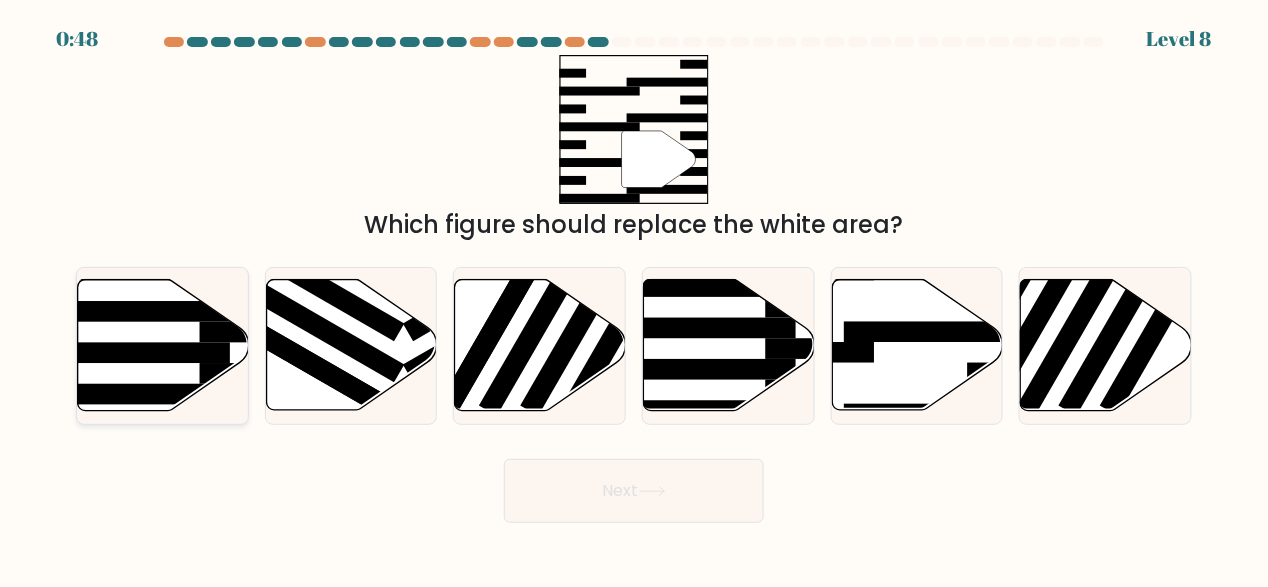 click 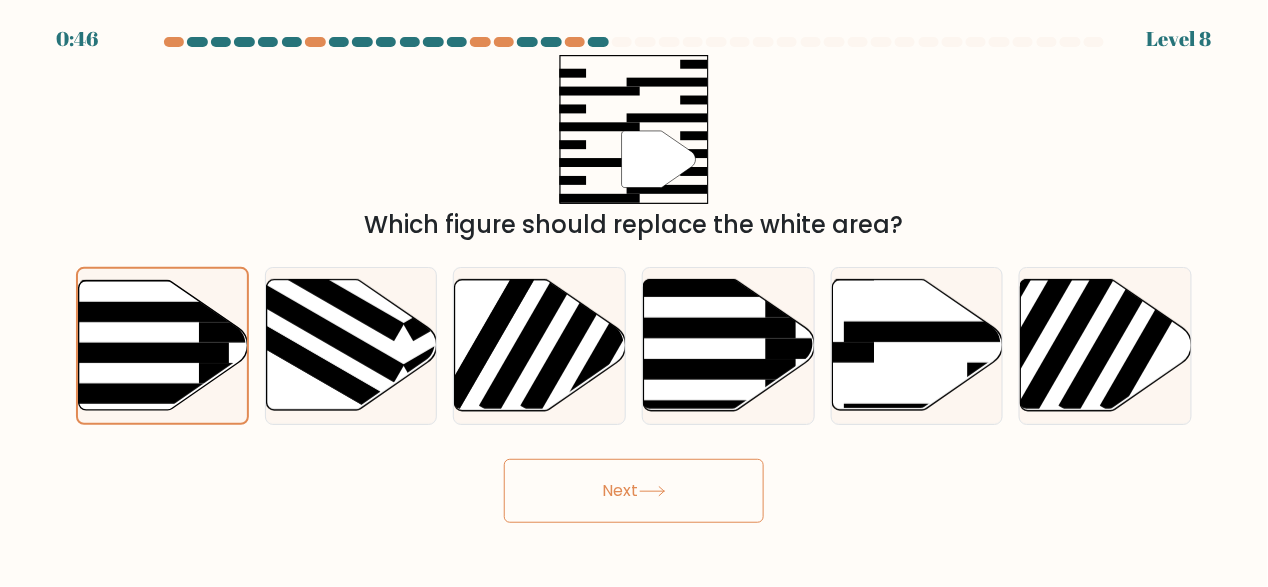 click on "Next" at bounding box center [634, 491] 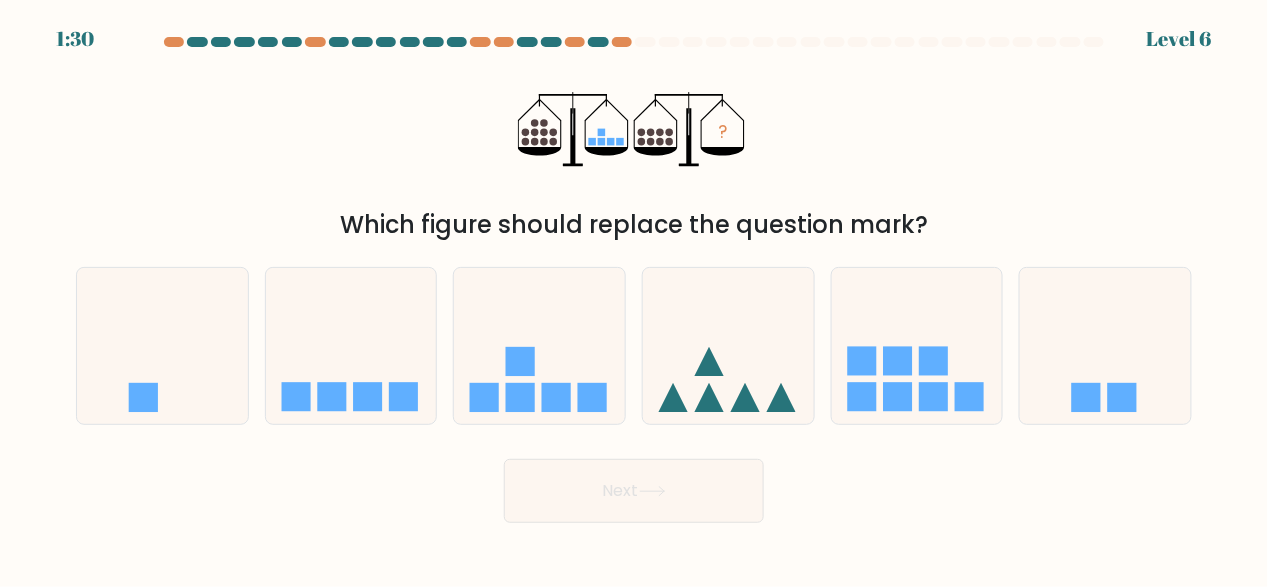 click on "Next" at bounding box center (634, 491) 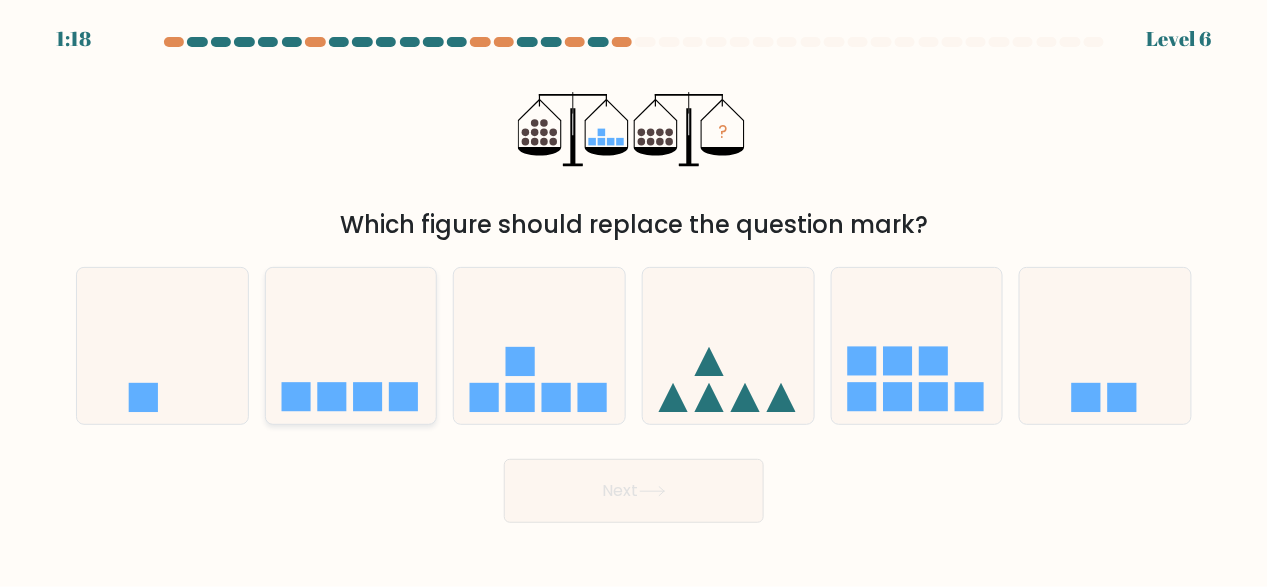 click 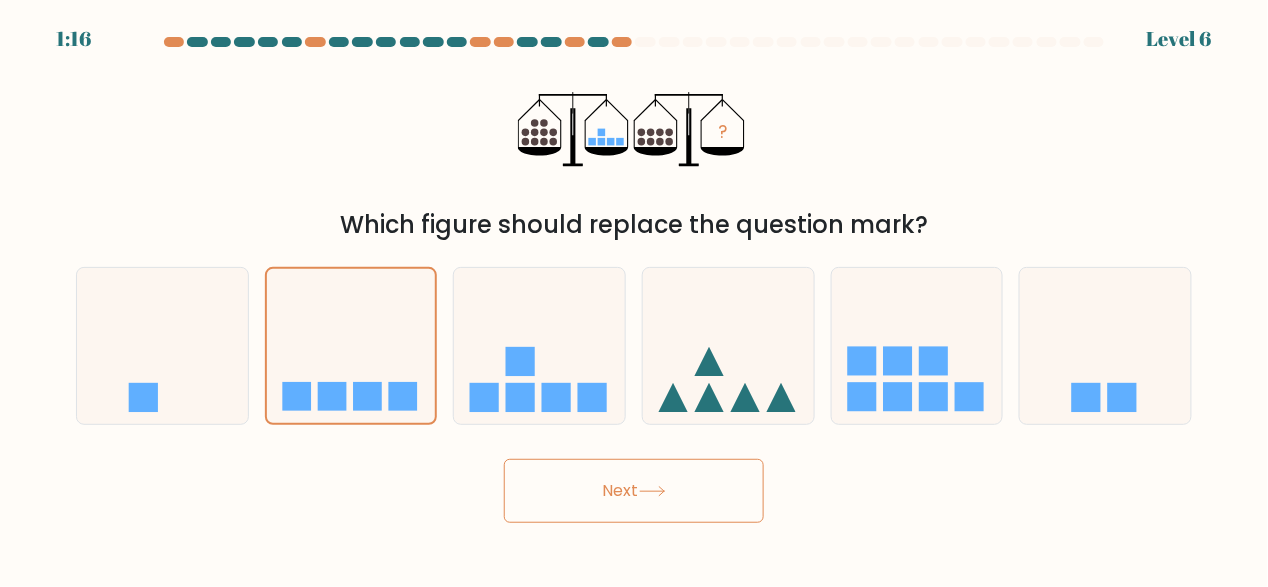 click on "Next" at bounding box center (634, 491) 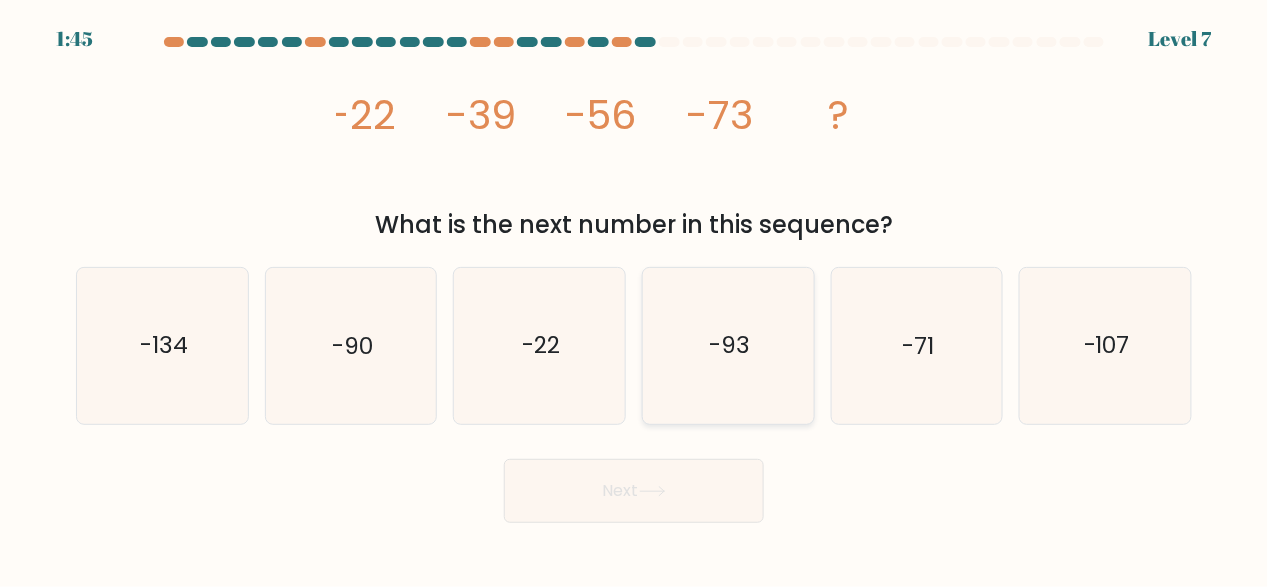 click on "-93" 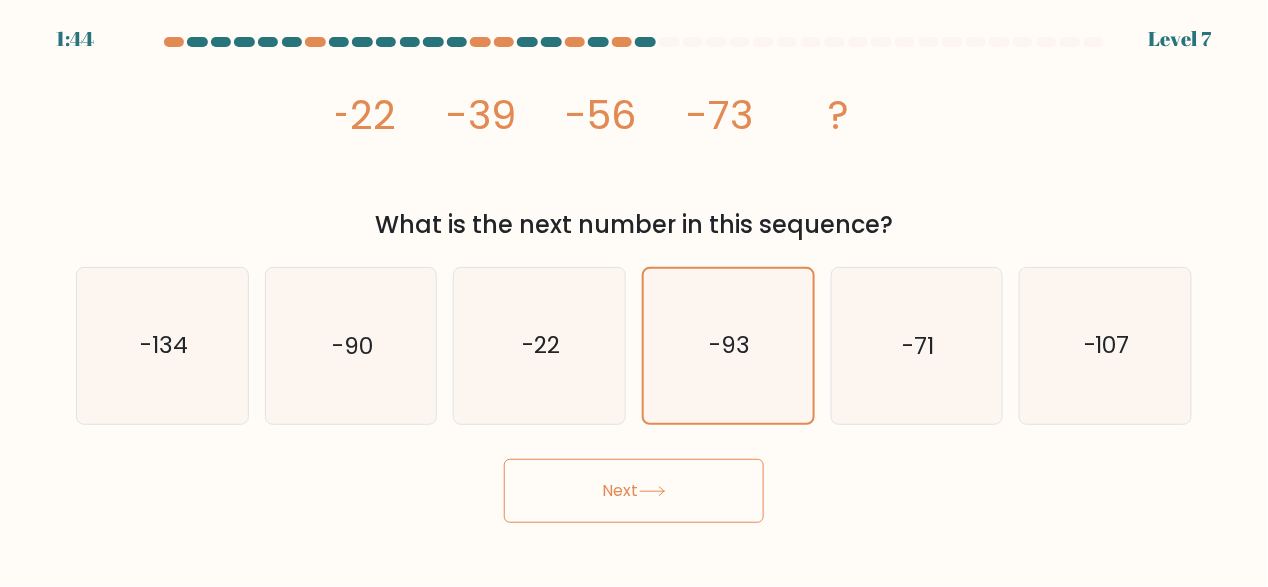 click 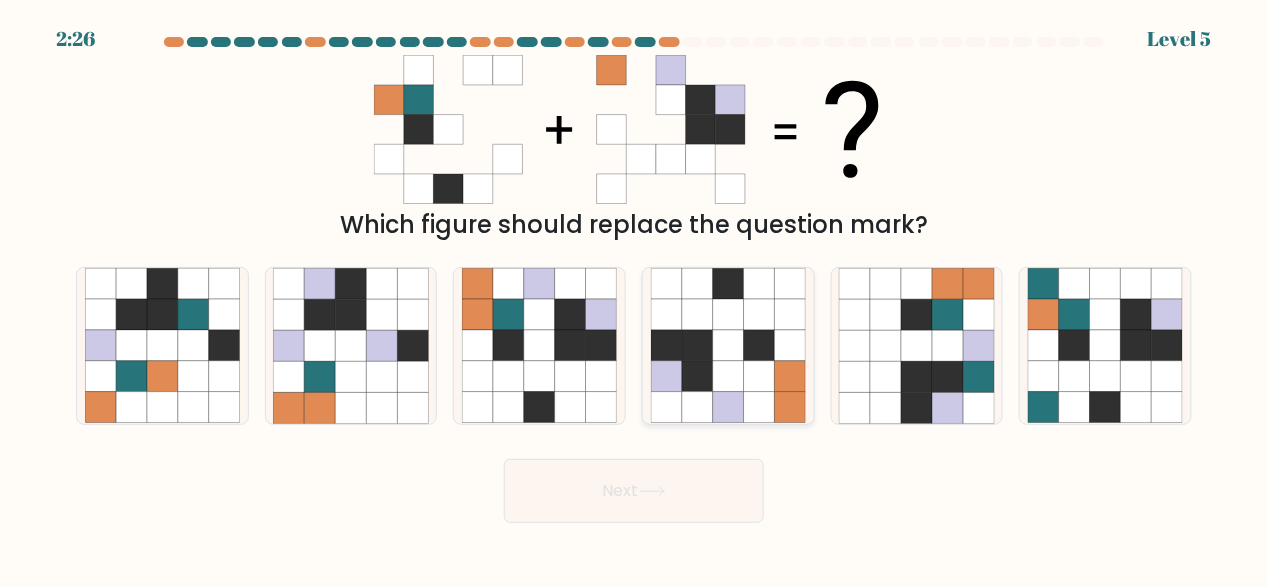 click 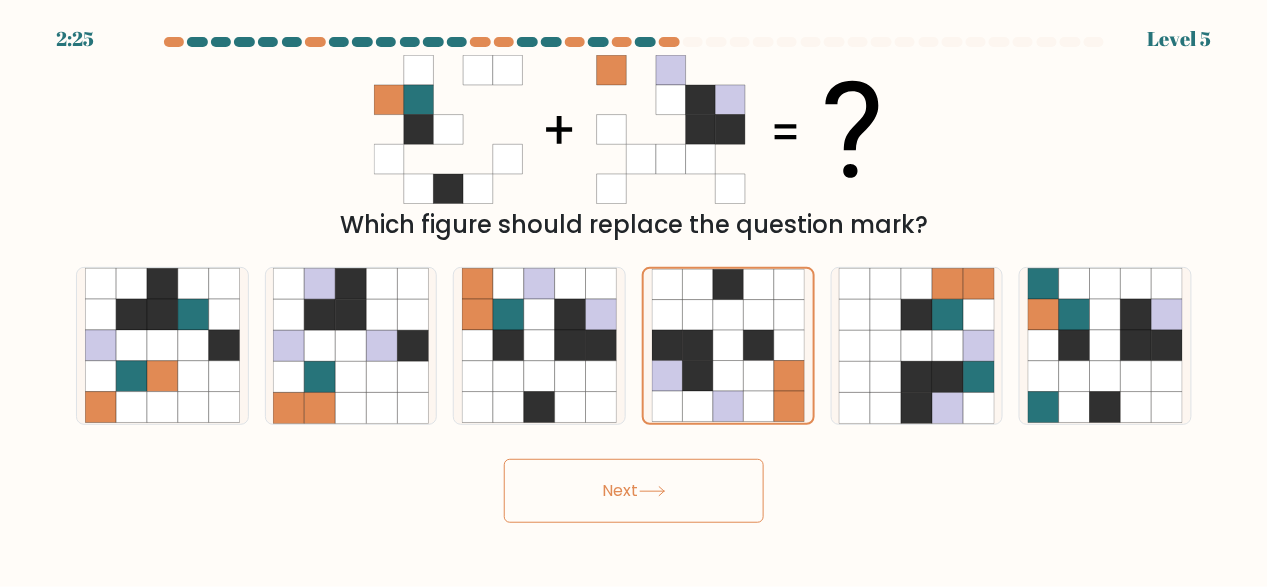 click on "Next" at bounding box center (634, 491) 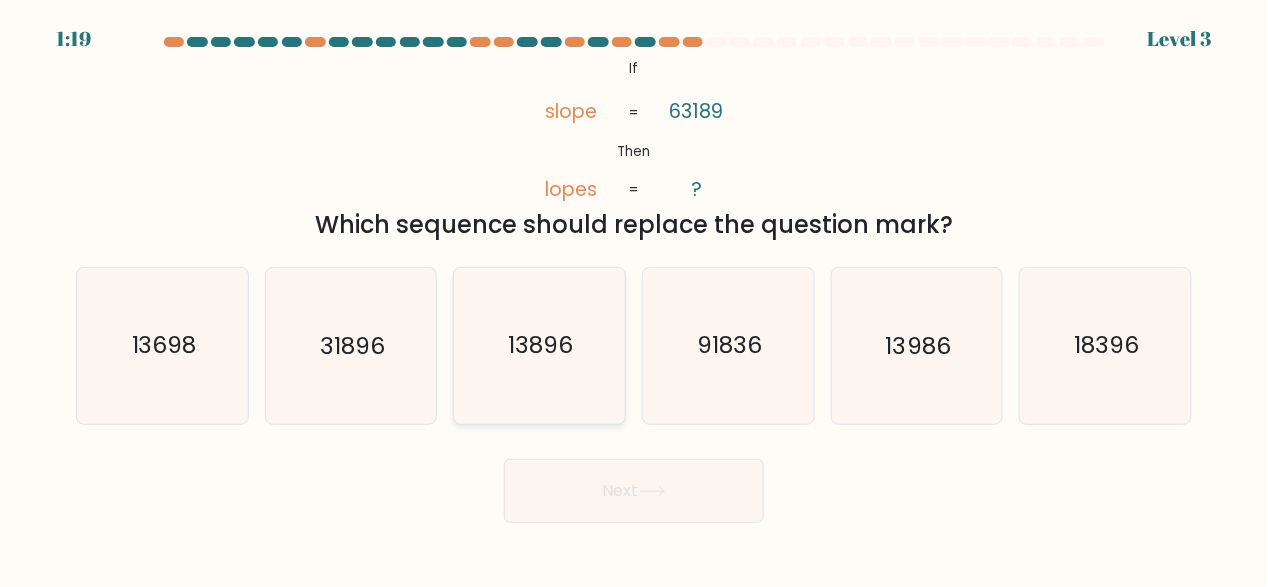 click on "13896" 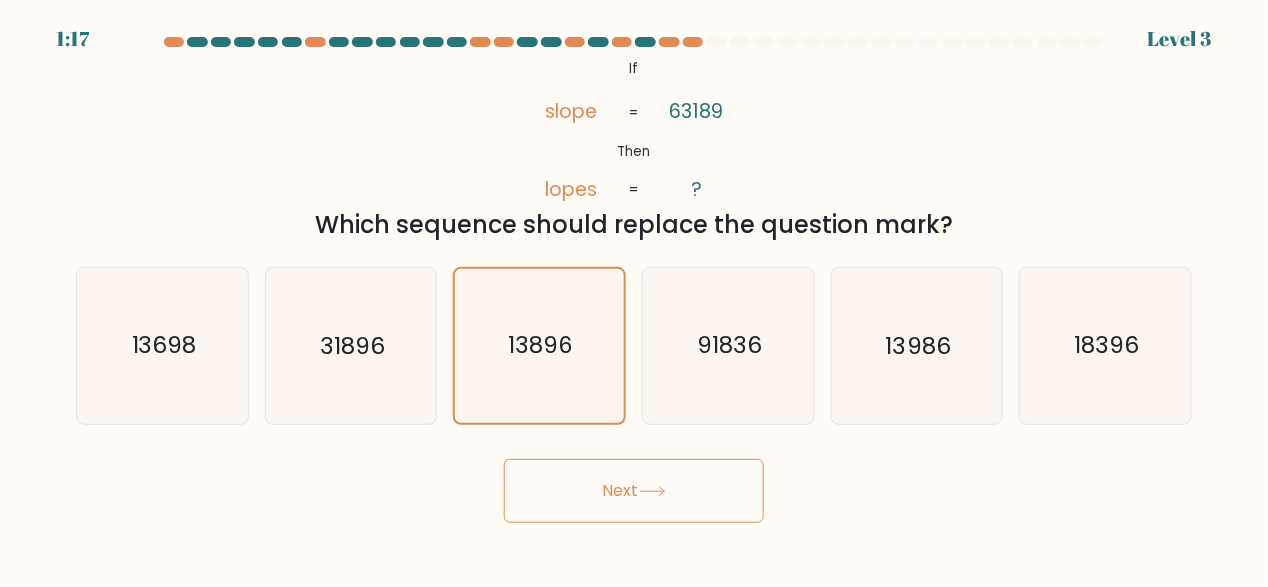 click on "Next" at bounding box center (634, 491) 